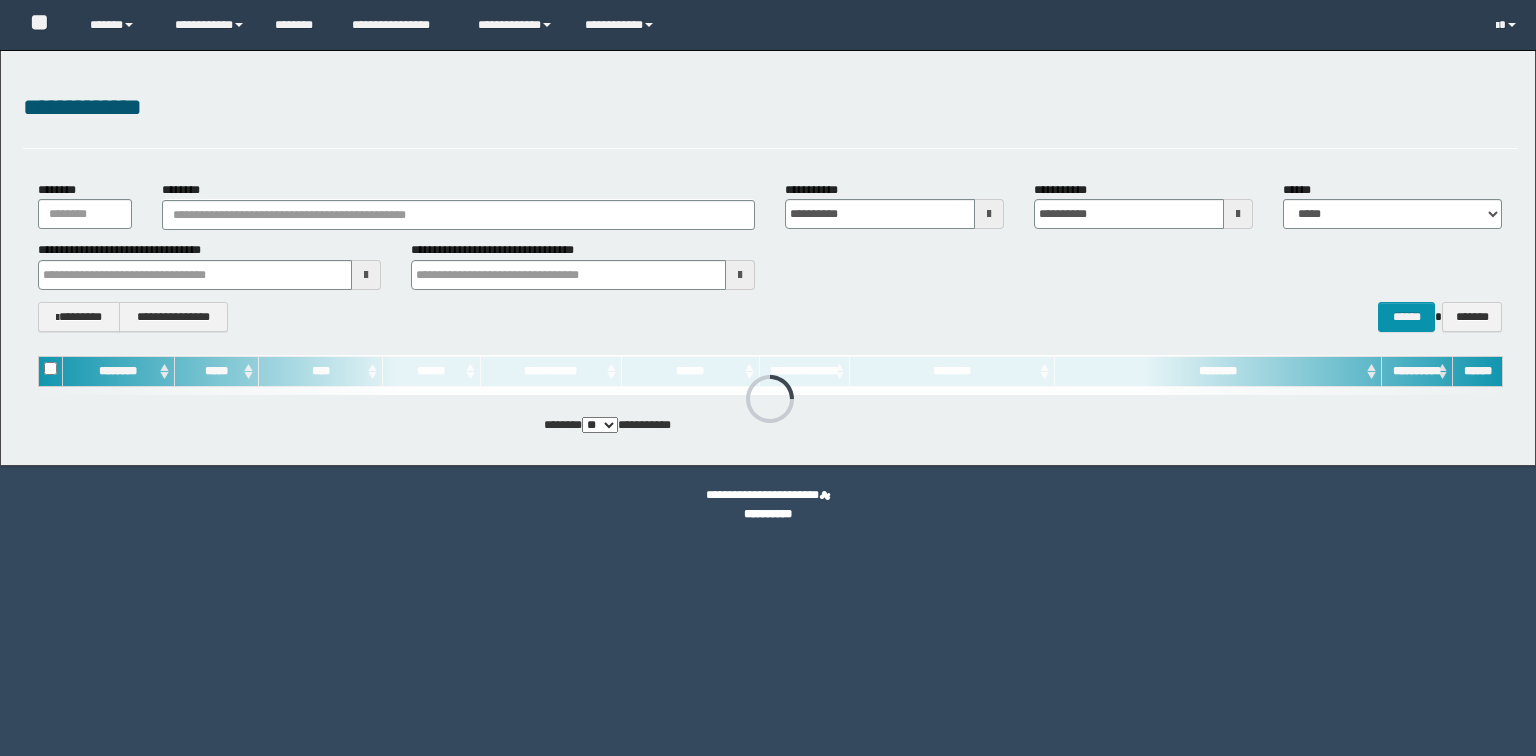 scroll, scrollTop: 0, scrollLeft: 0, axis: both 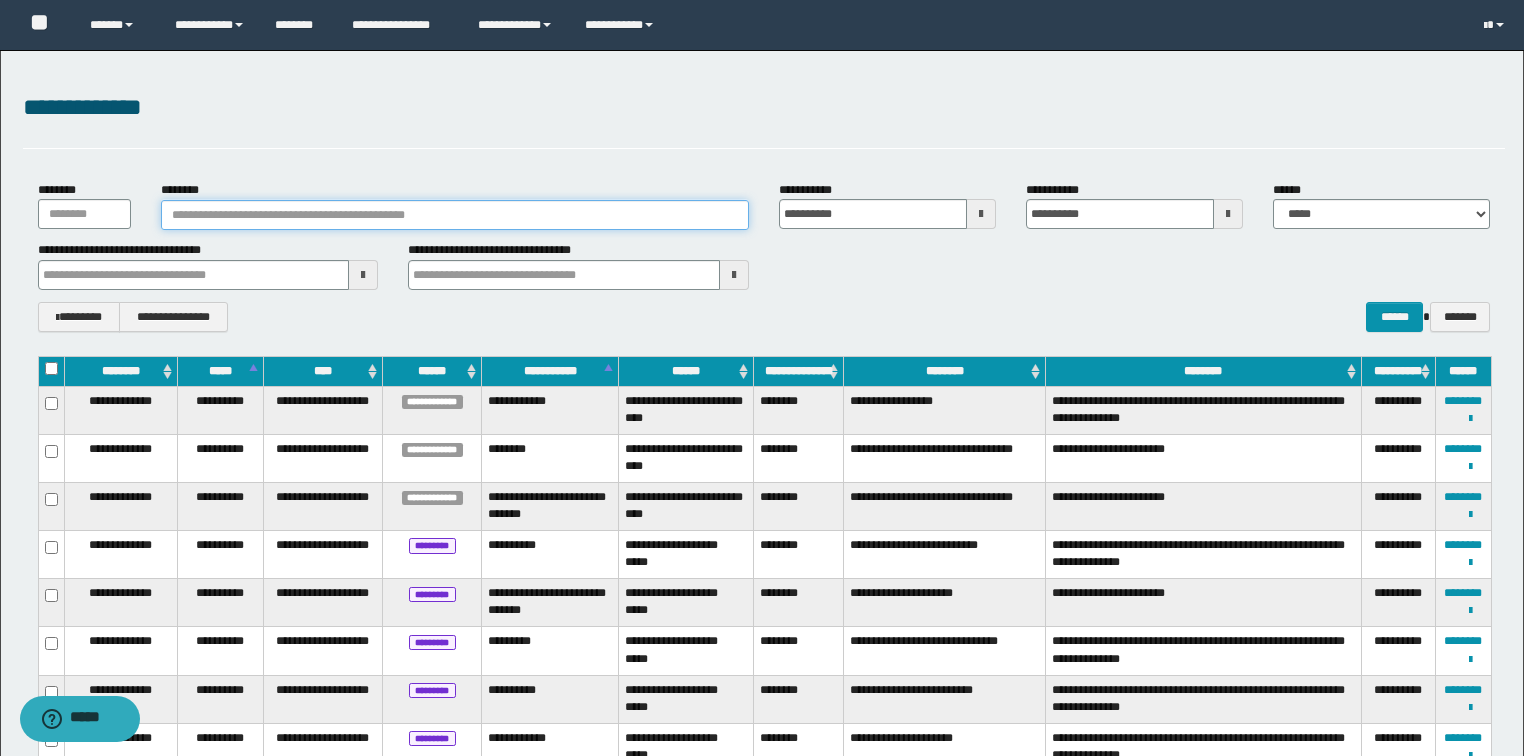 click on "********" at bounding box center (455, 215) 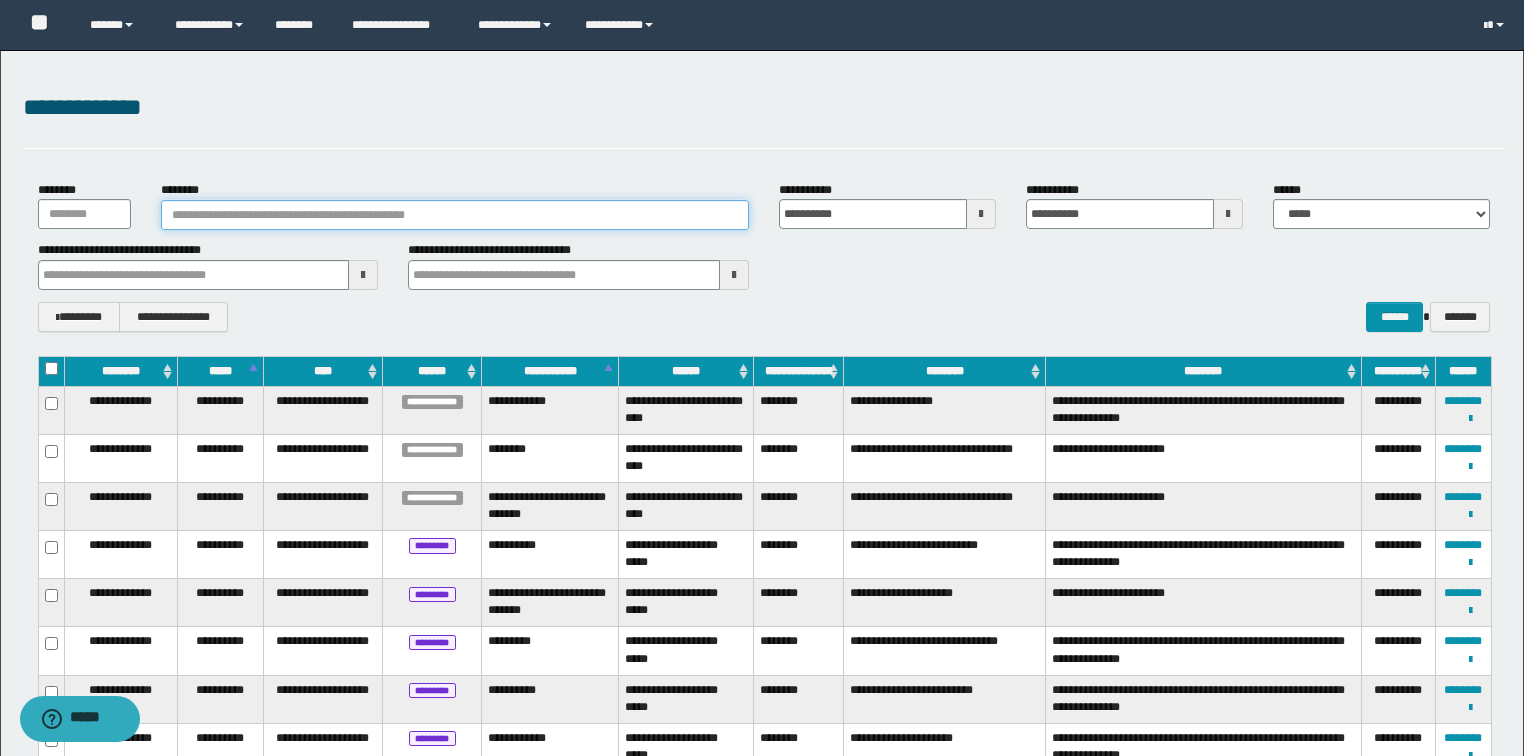 click on "********" at bounding box center [455, 215] 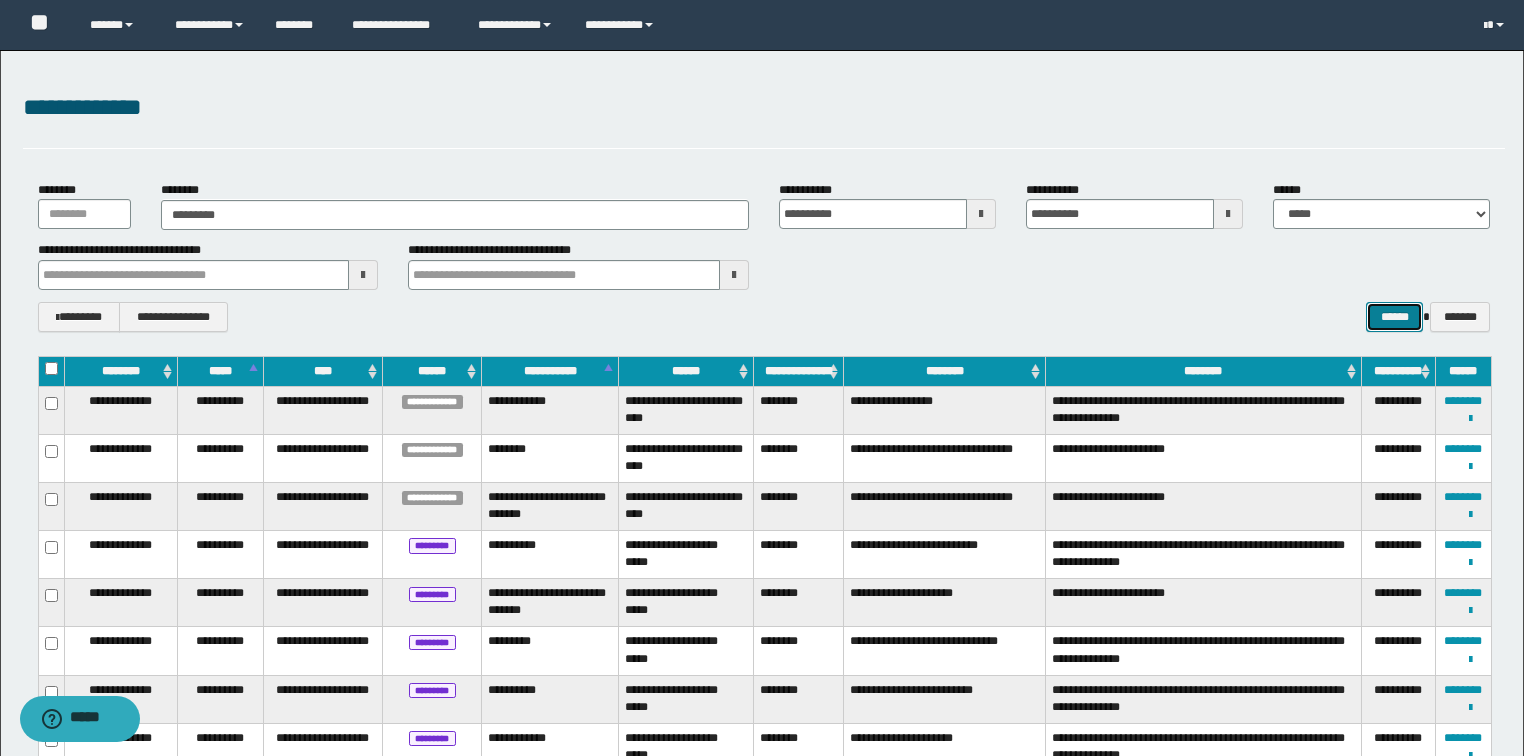 click on "******" at bounding box center (1394, 317) 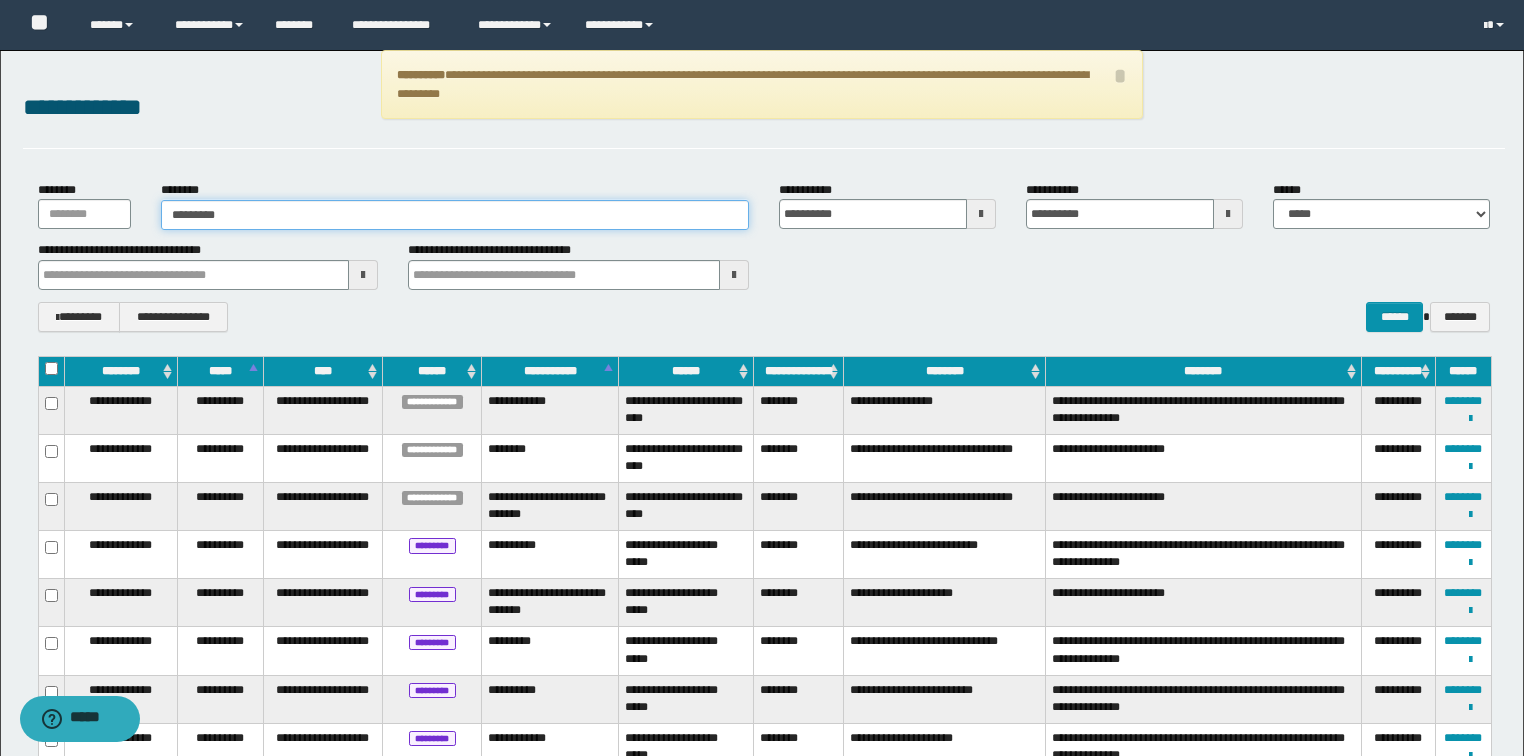 click on "*********" at bounding box center [455, 215] 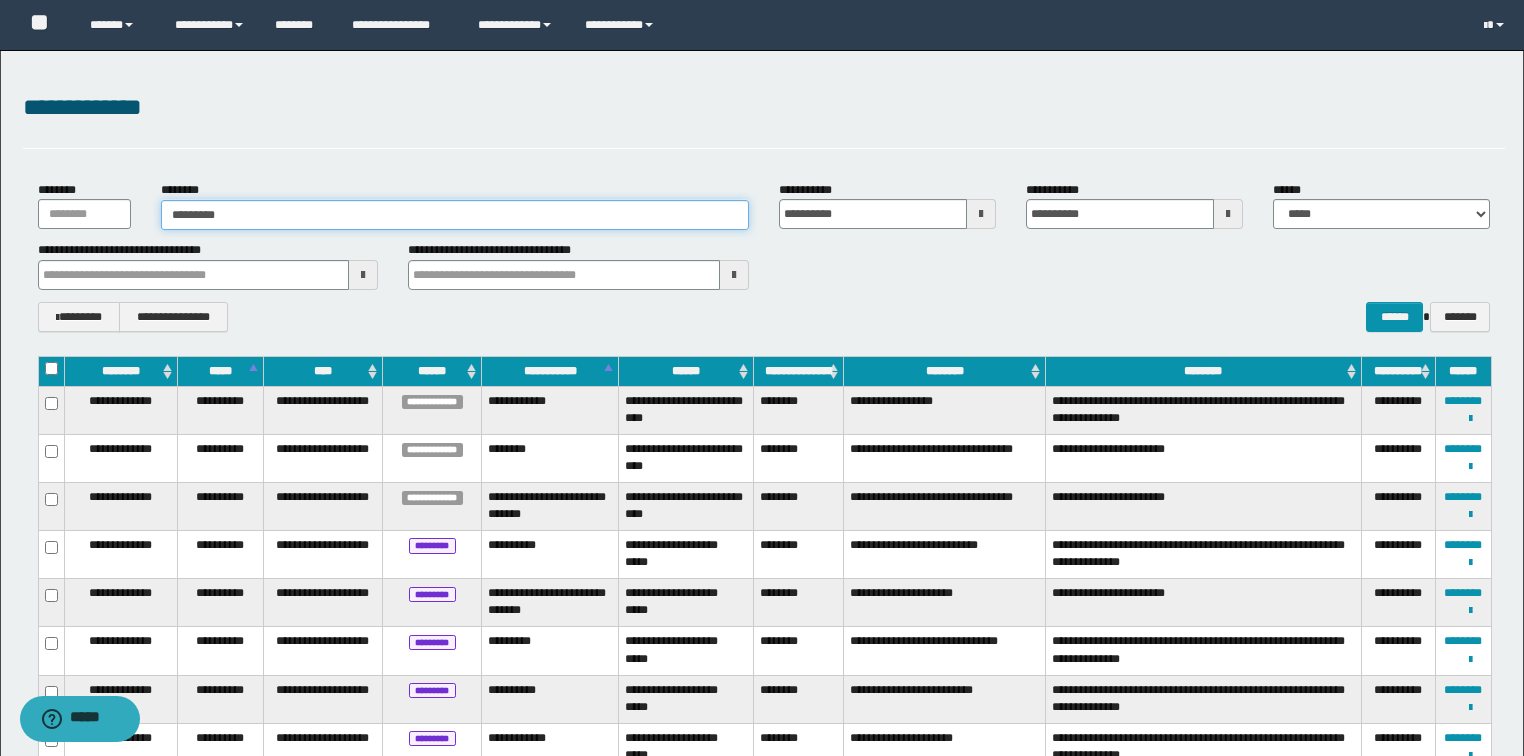 type on "********" 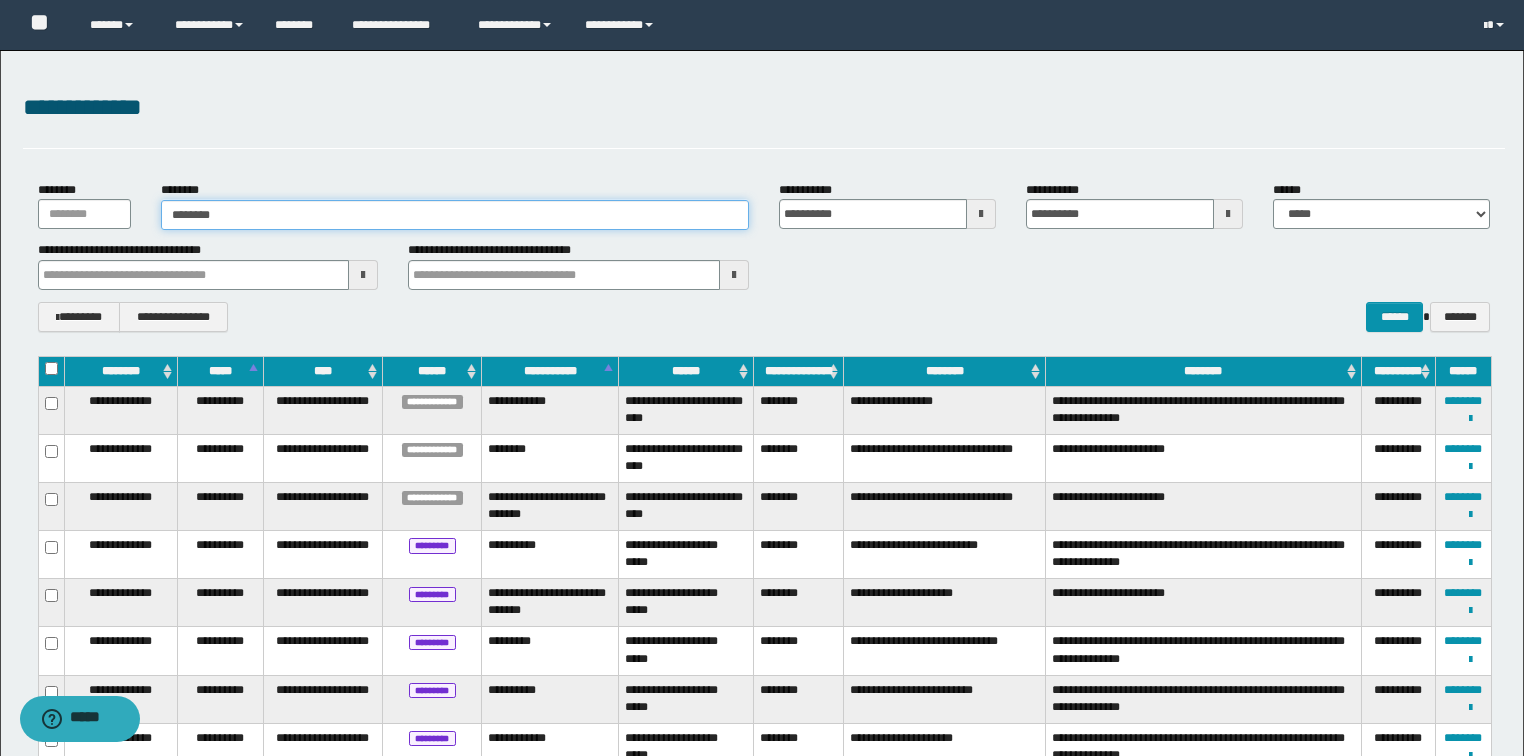 type on "********" 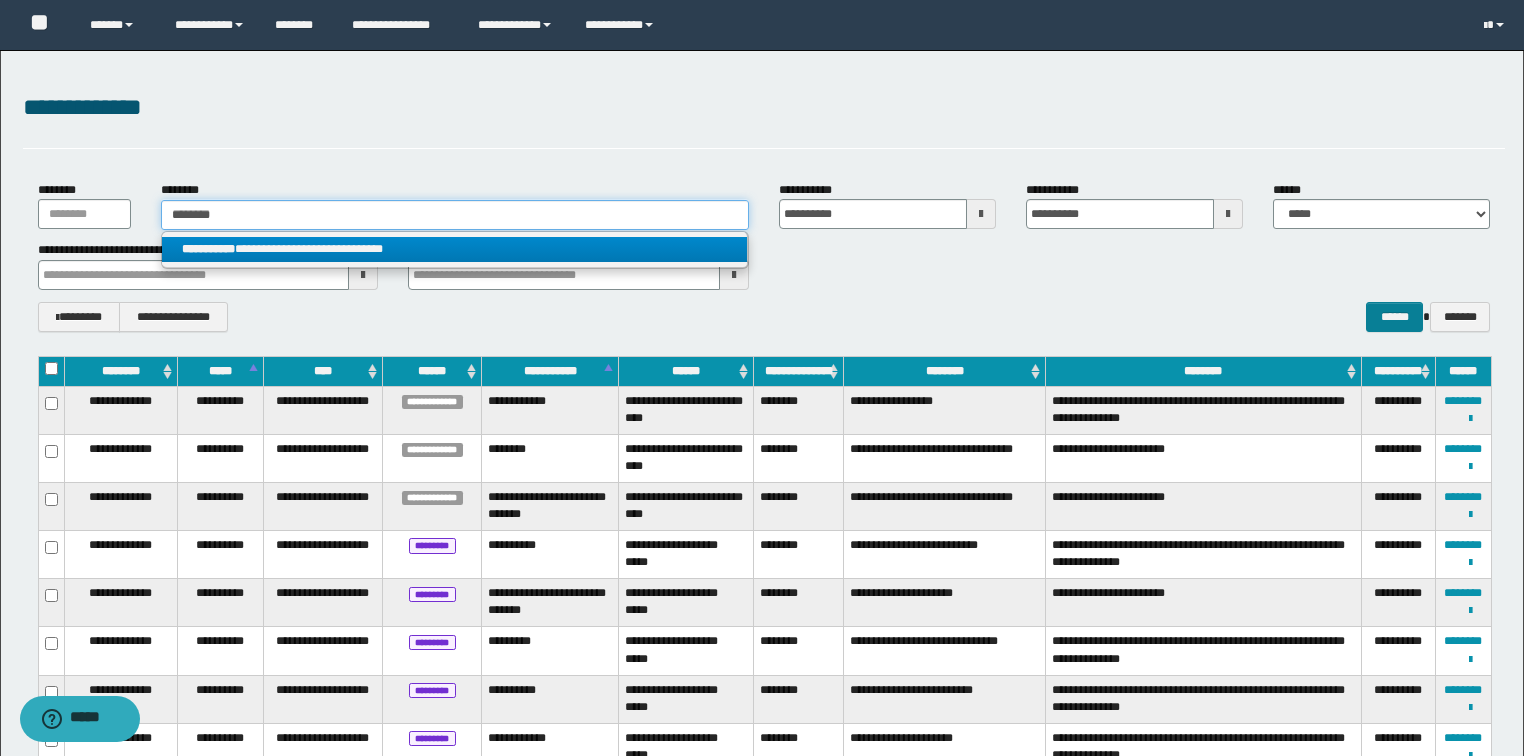 type on "********" 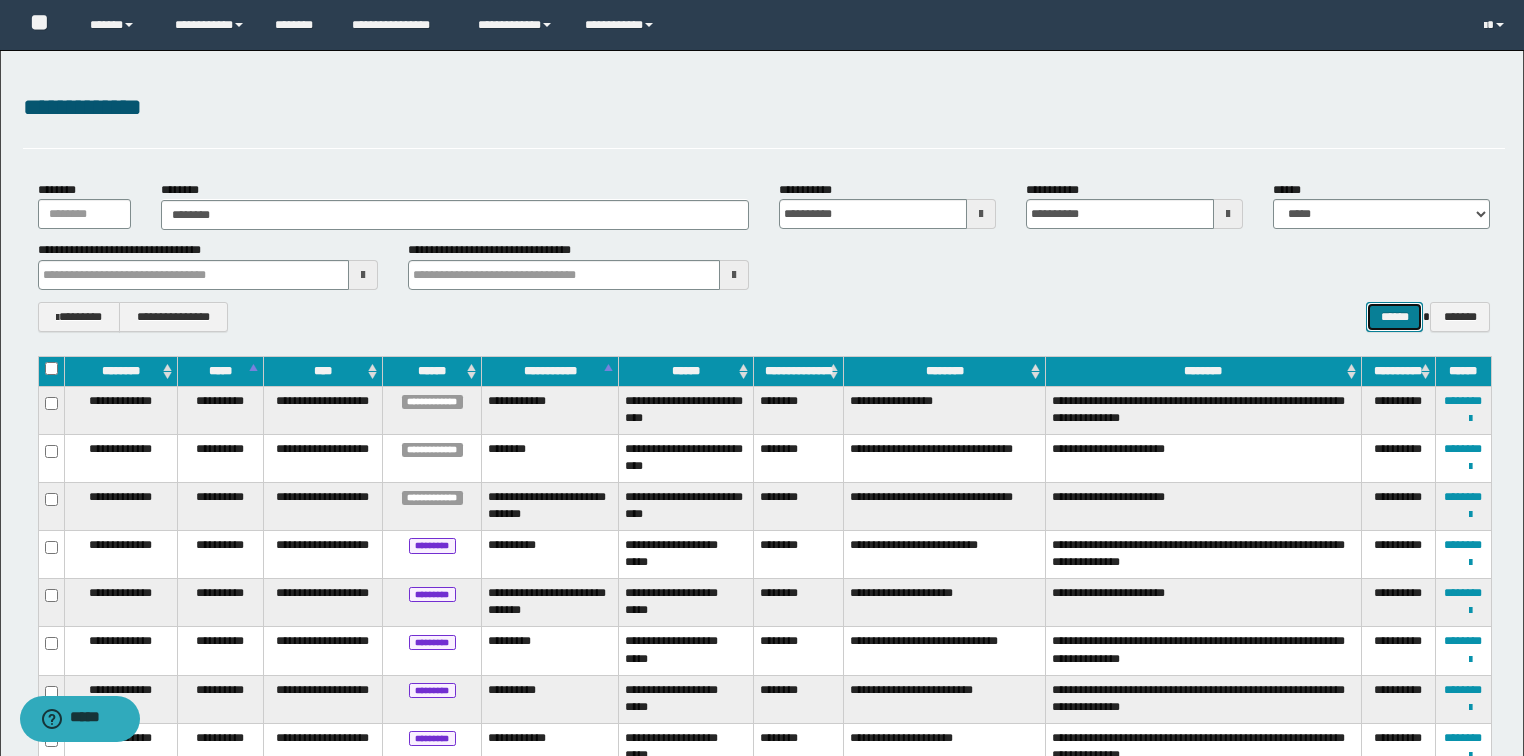 click on "******" at bounding box center (1394, 317) 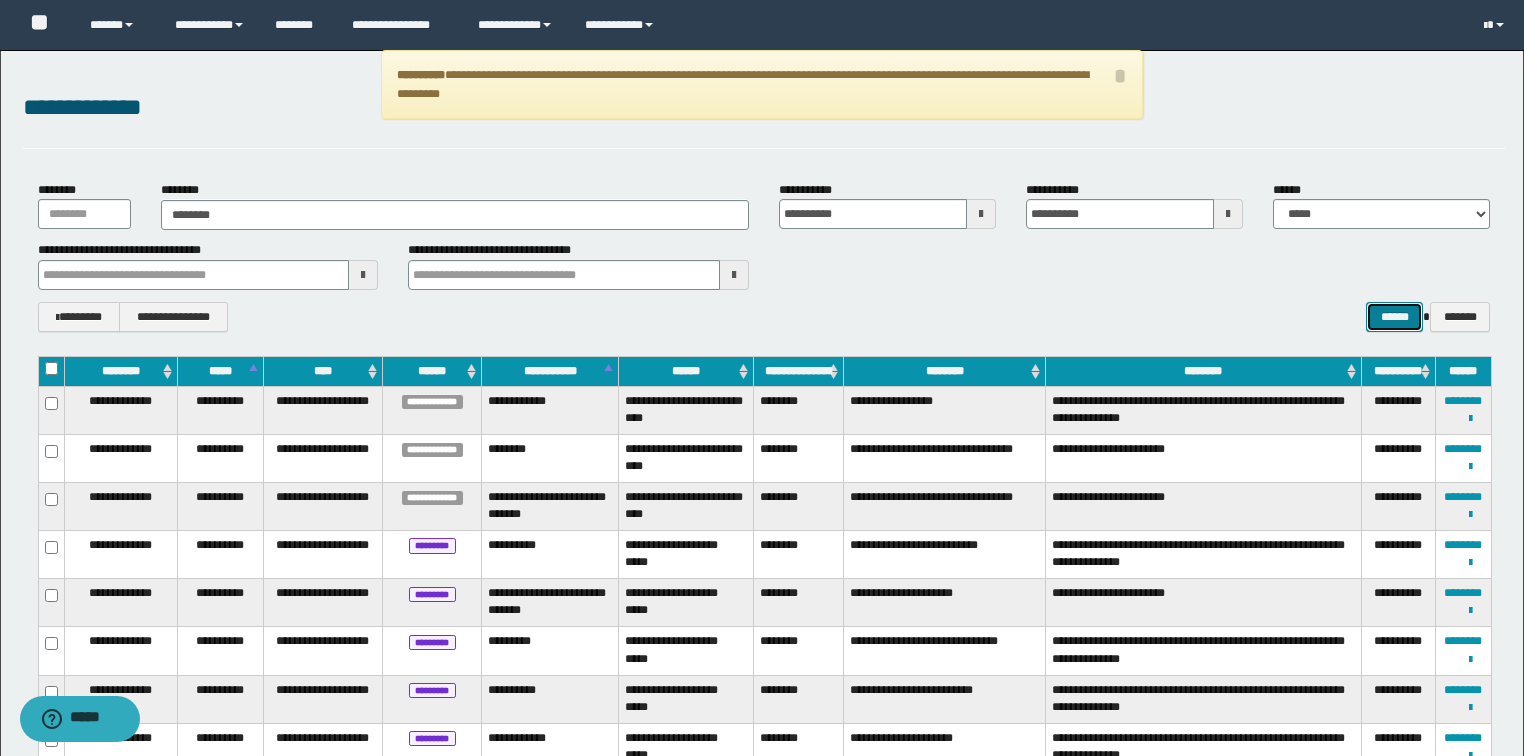 click on "******" at bounding box center (1394, 317) 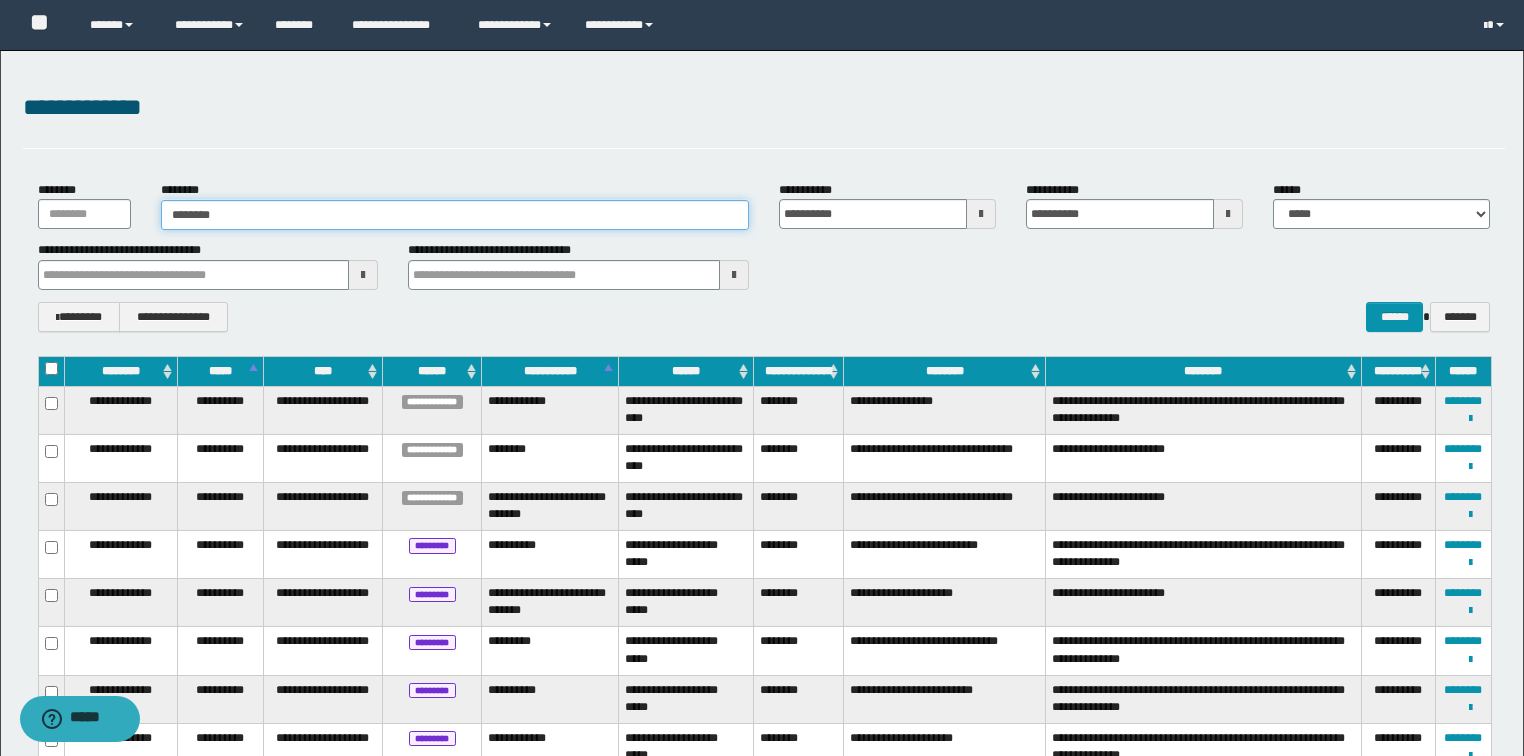 type on "********" 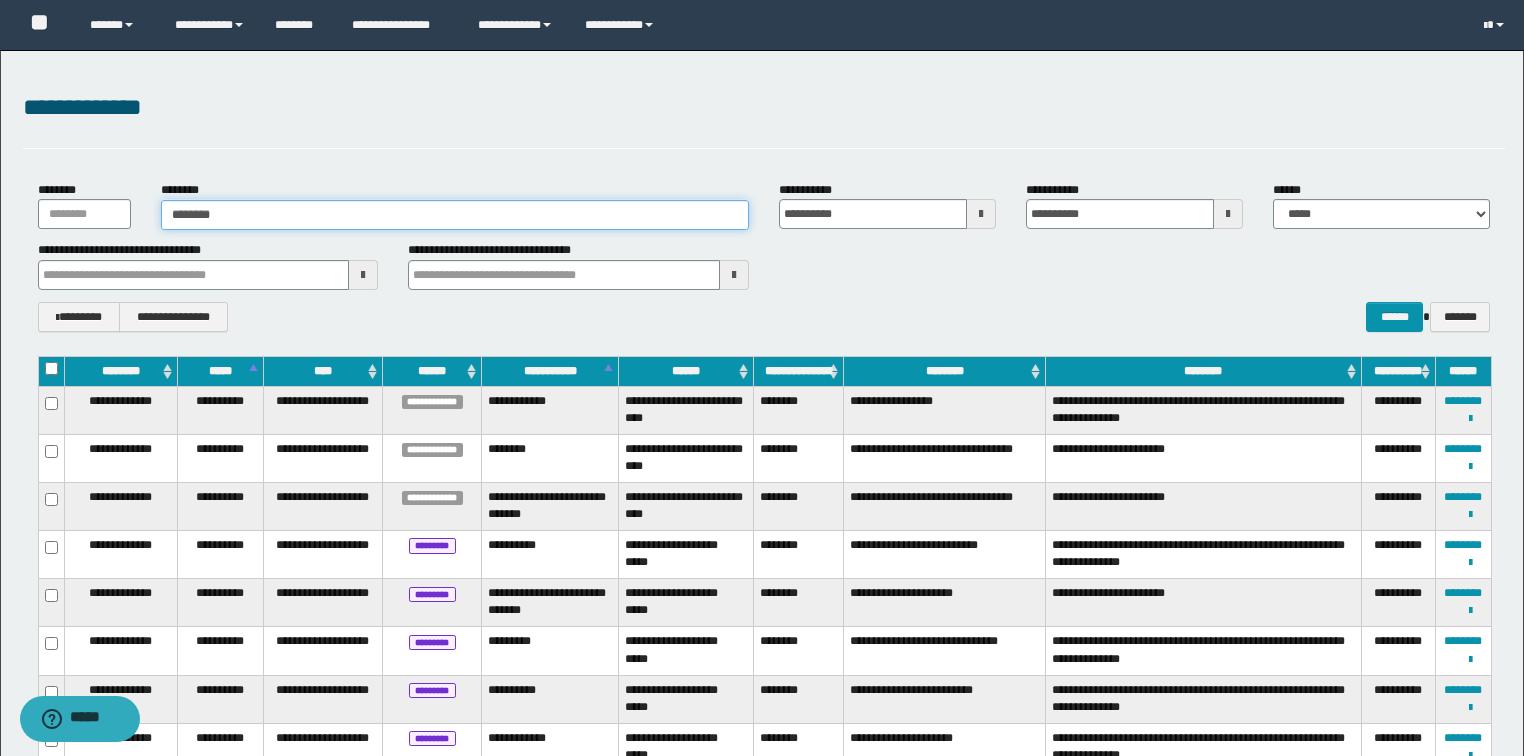 click on "********" at bounding box center (455, 215) 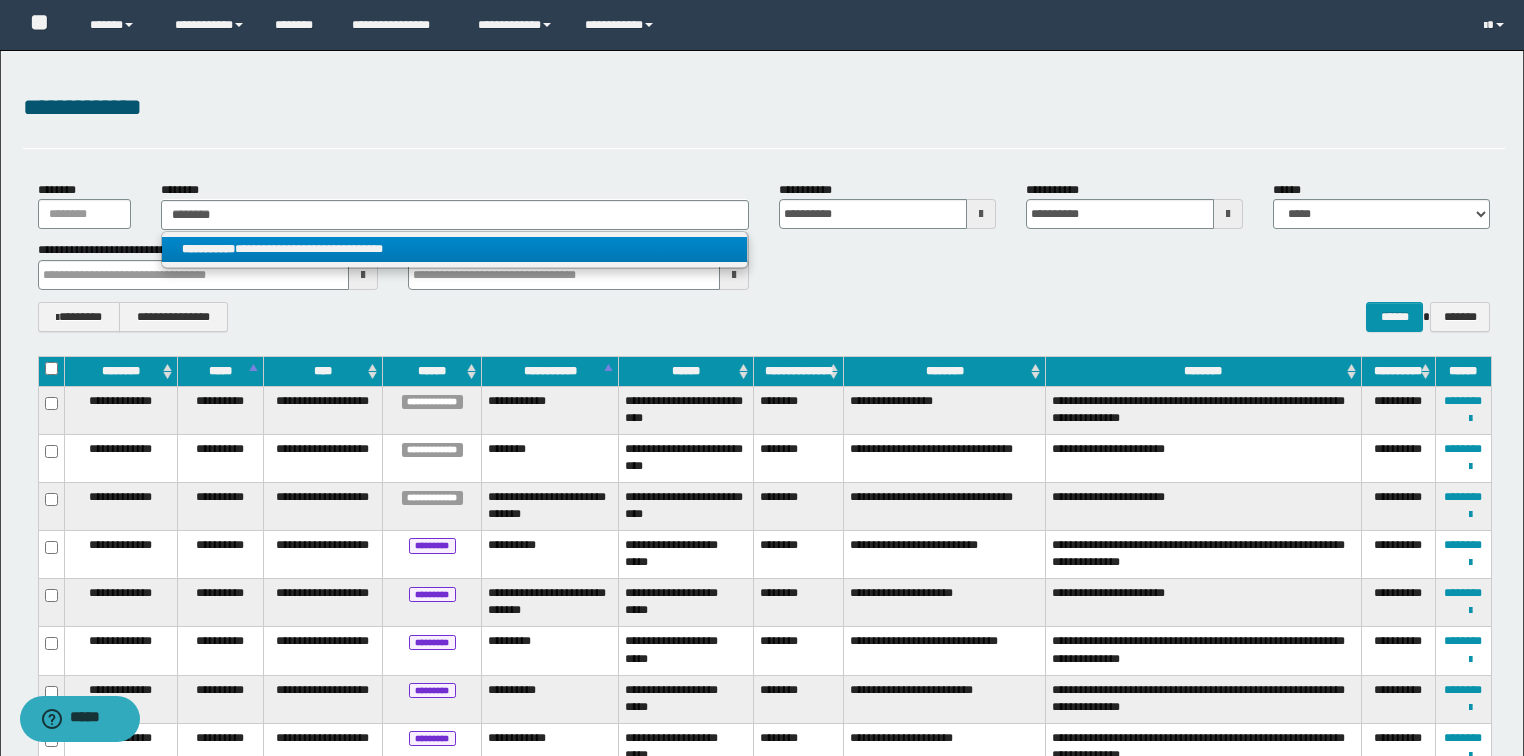 click on "**********" at bounding box center [454, 249] 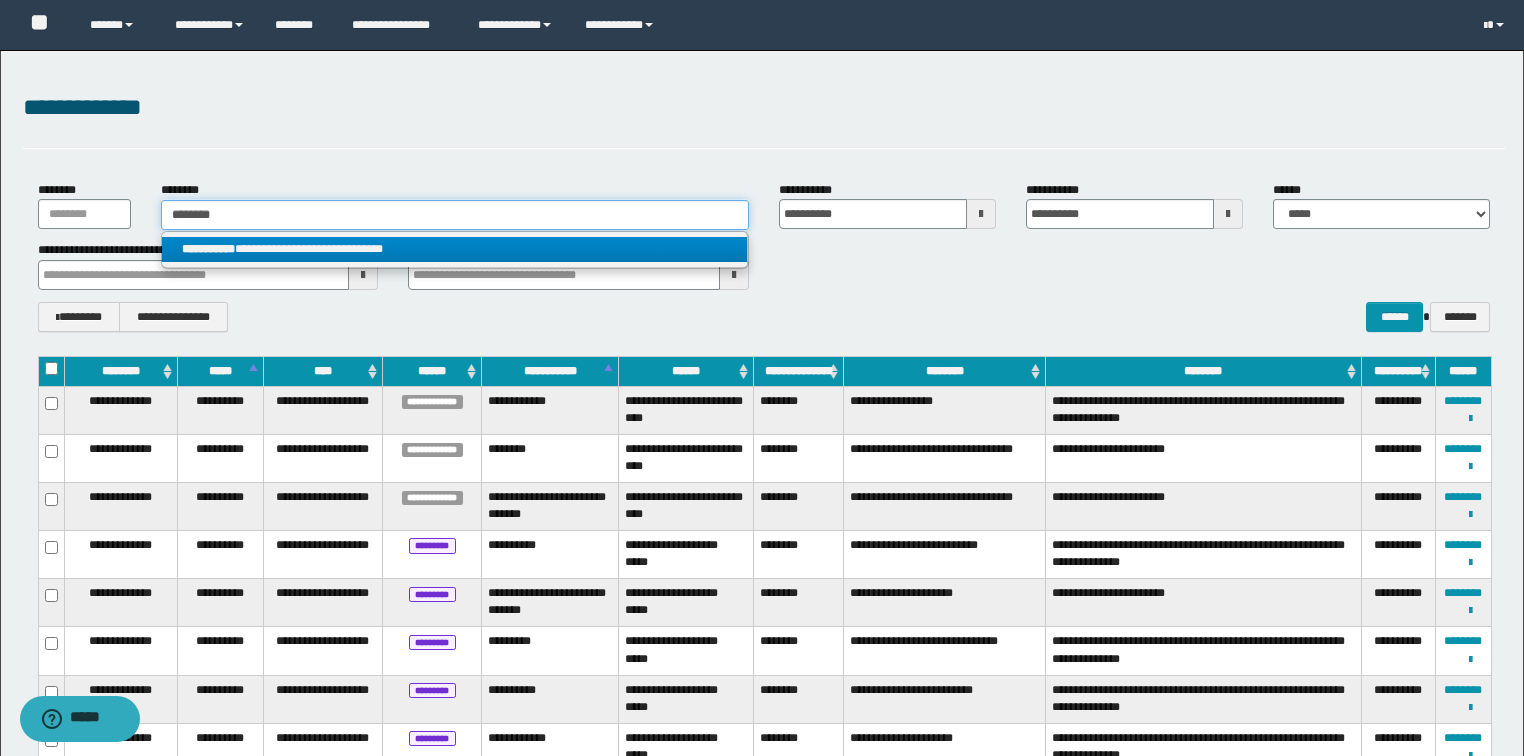 type 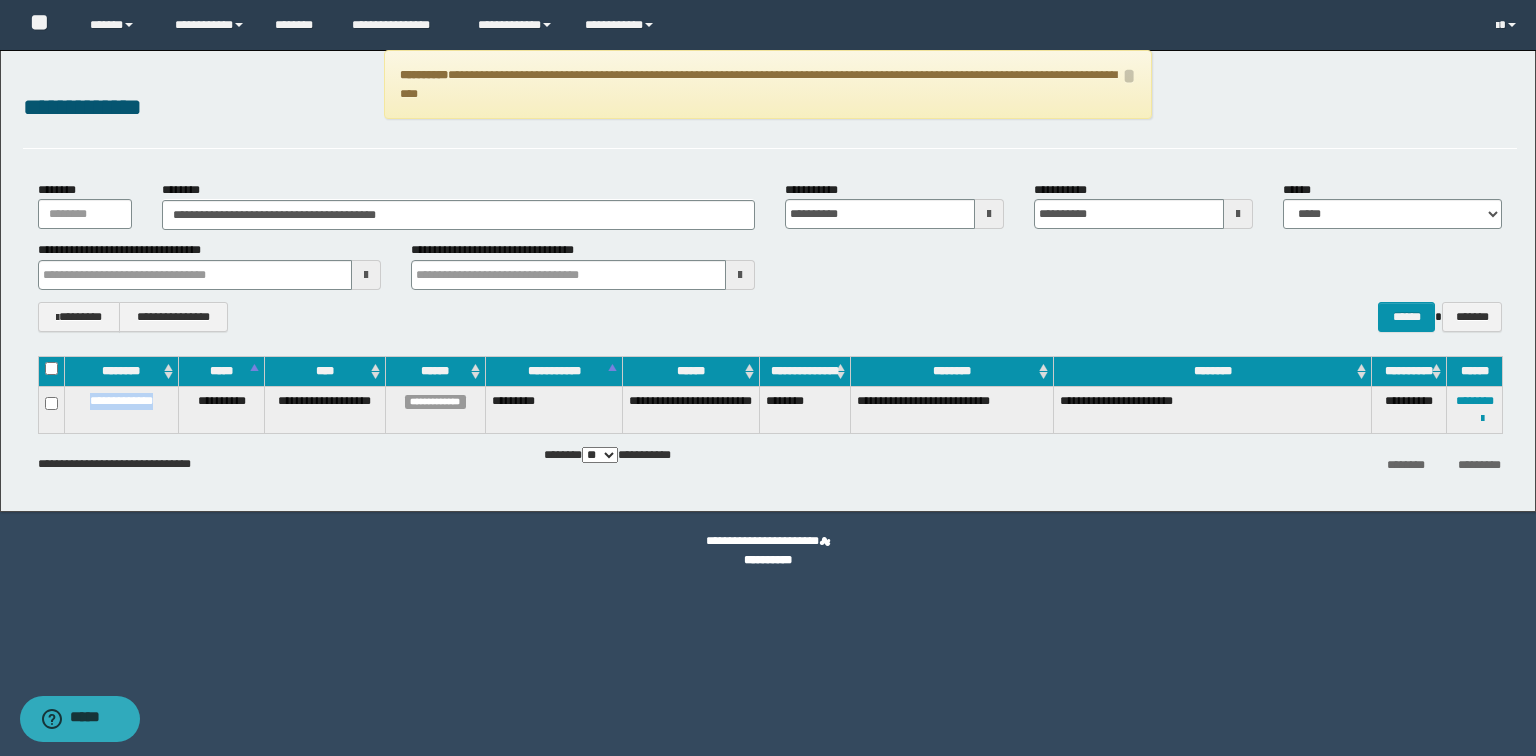 drag, startPoint x: 82, startPoint y: 400, endPoint x: 169, endPoint y: 399, distance: 87.005745 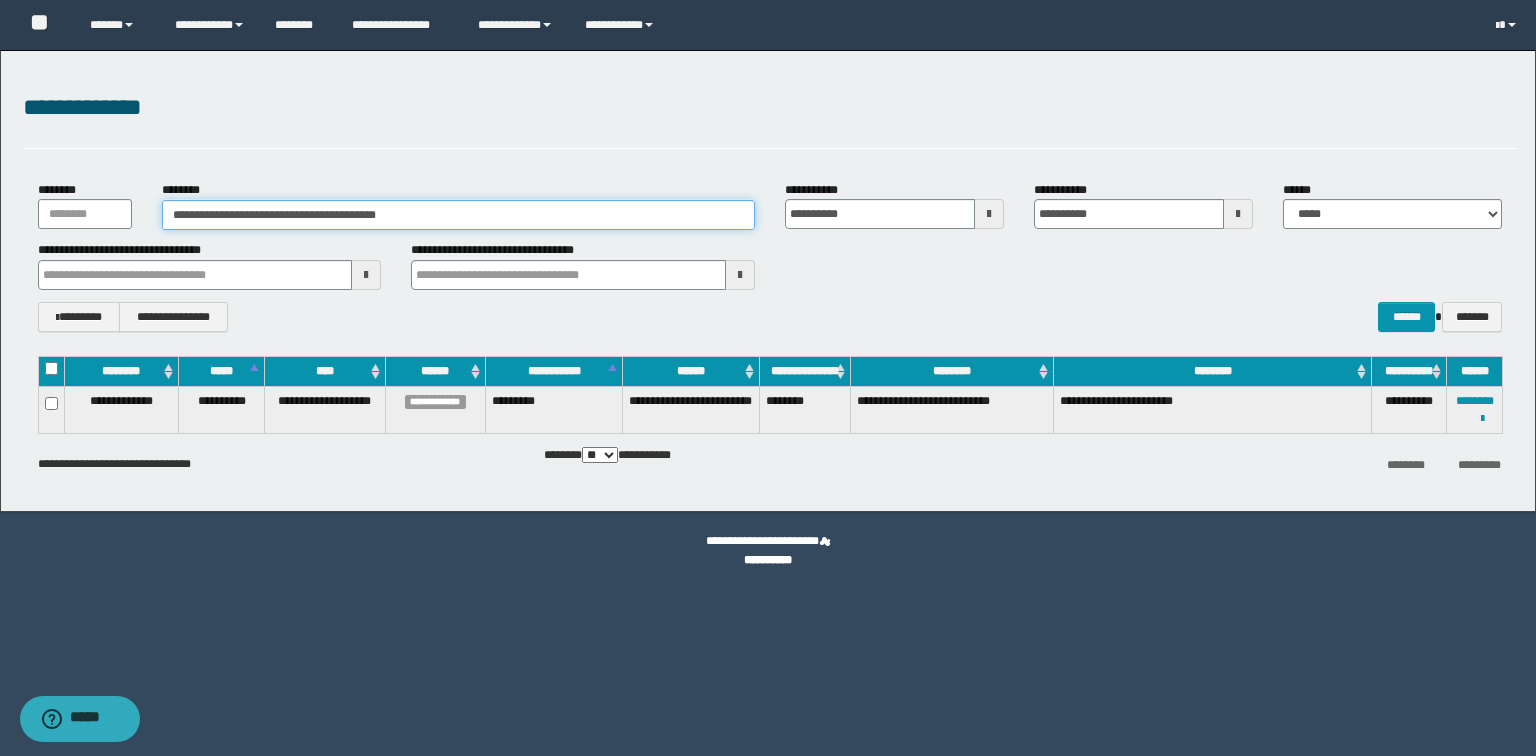 drag, startPoint x: 252, startPoint y: 212, endPoint x: 432, endPoint y: 208, distance: 180.04443 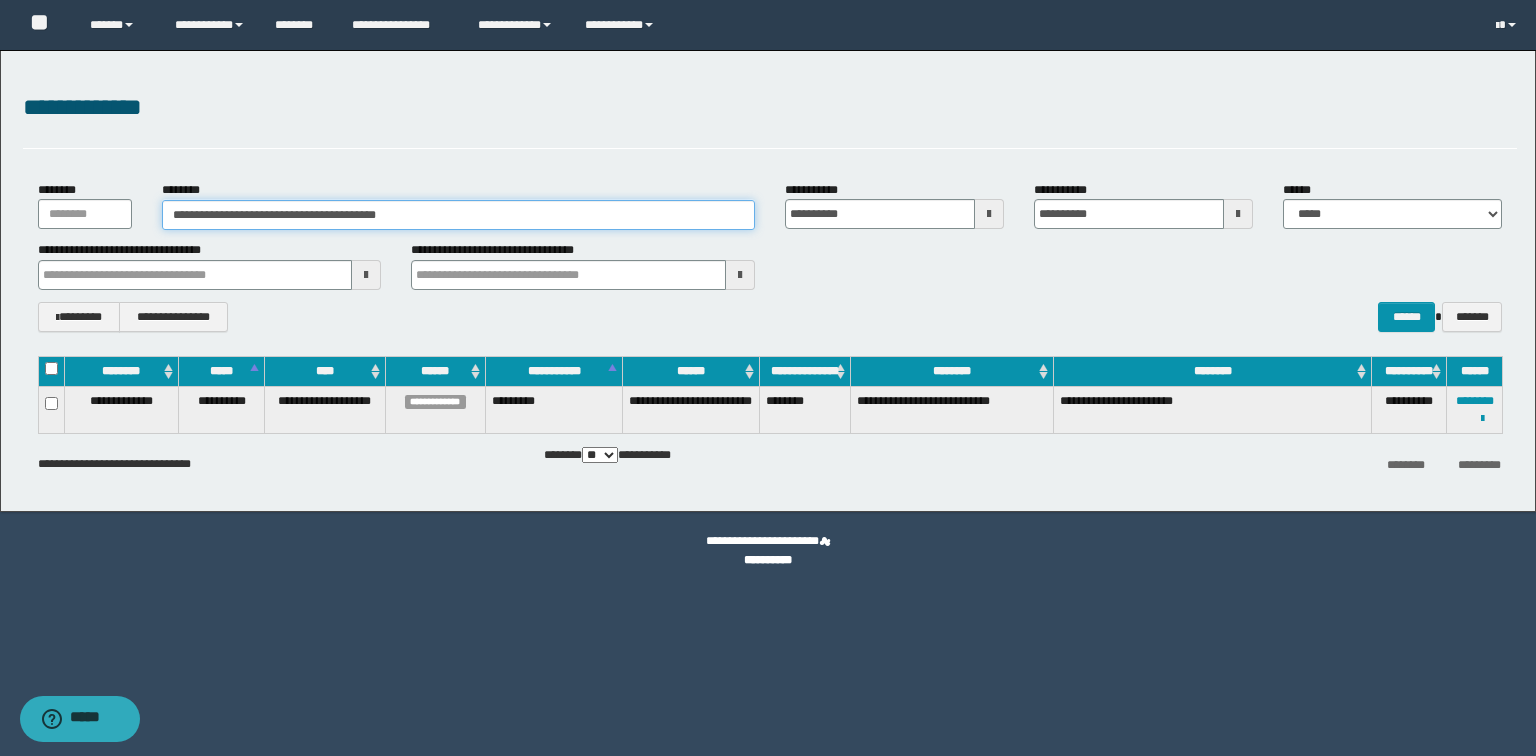 drag, startPoint x: 191, startPoint y: 215, endPoint x: 244, endPoint y: 211, distance: 53.15073 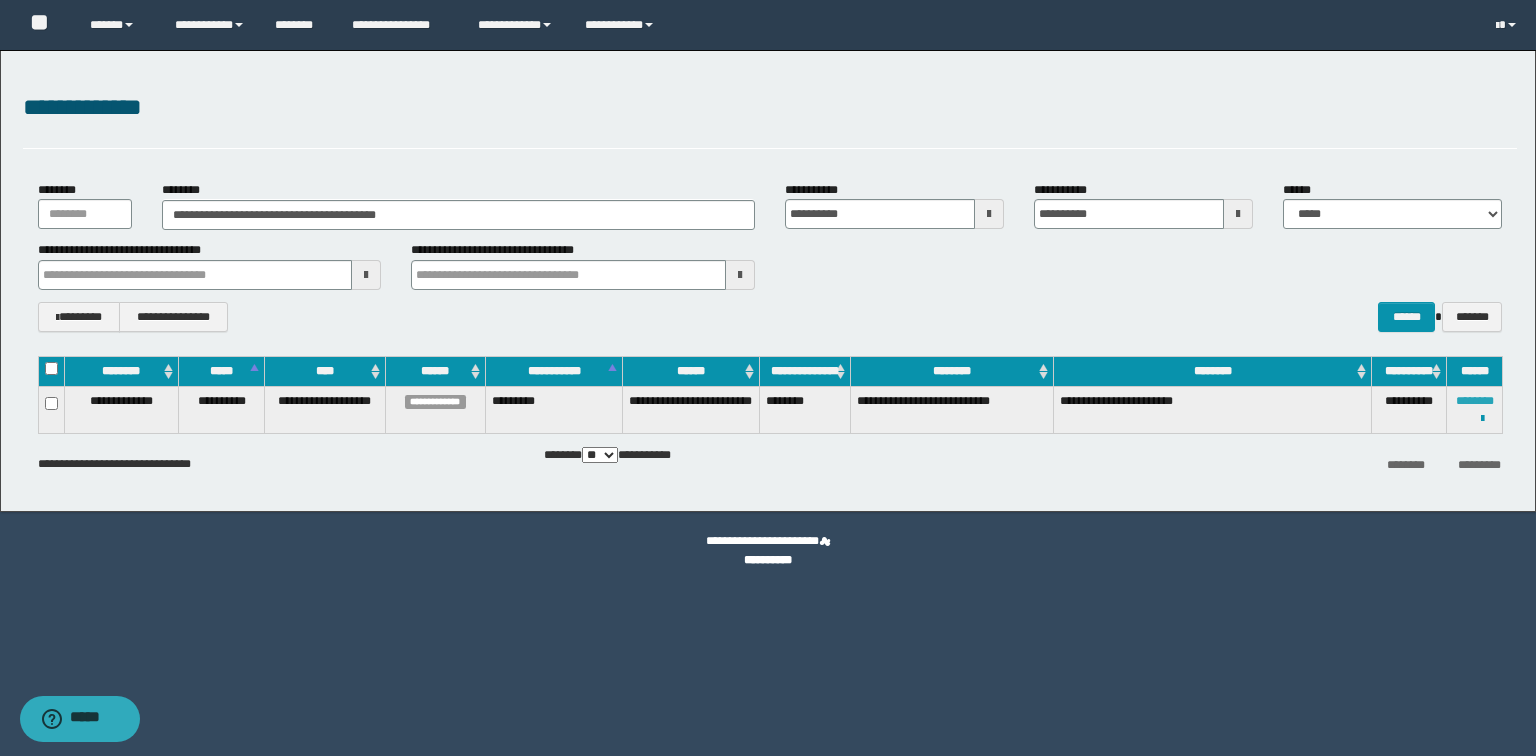 click on "********" at bounding box center [1475, 401] 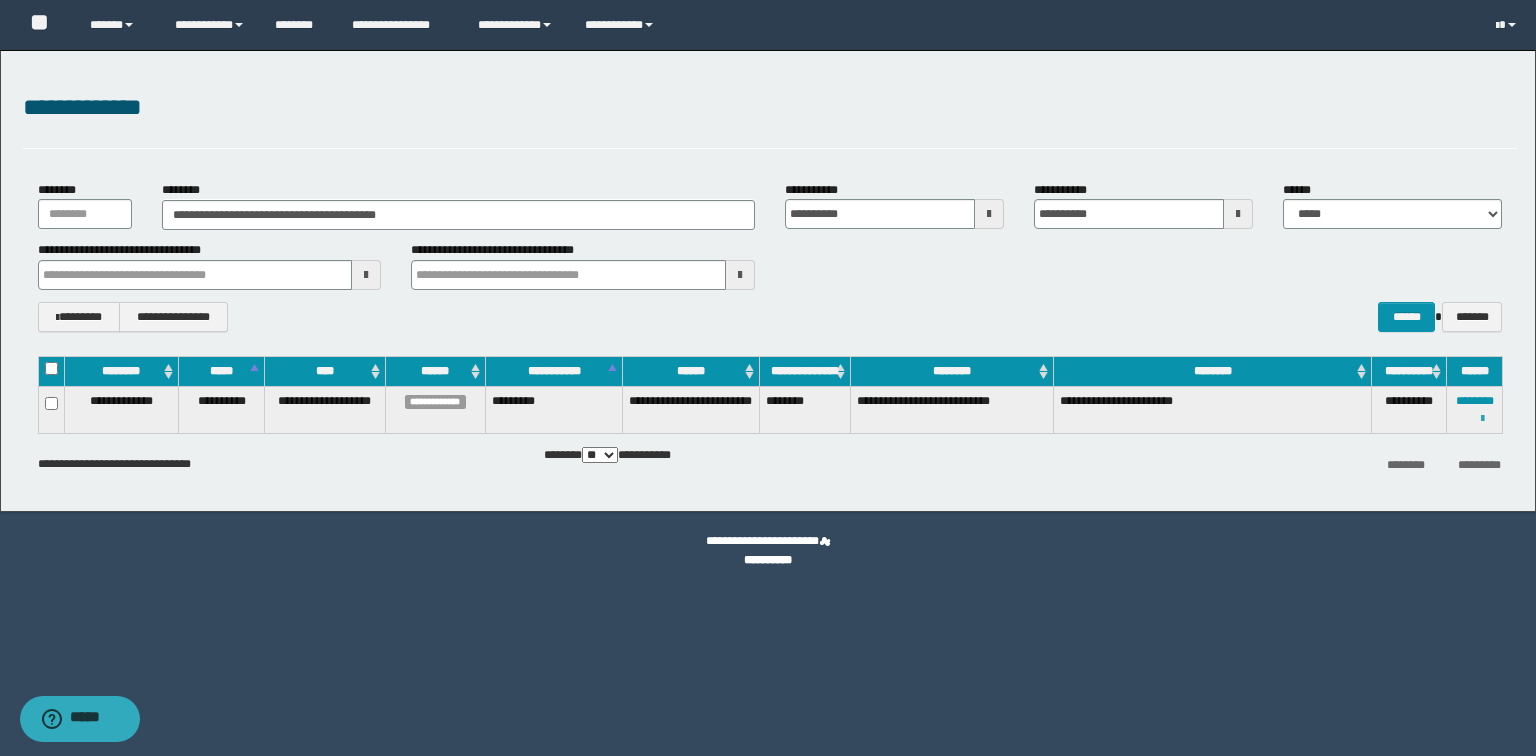 click at bounding box center [1482, 419] 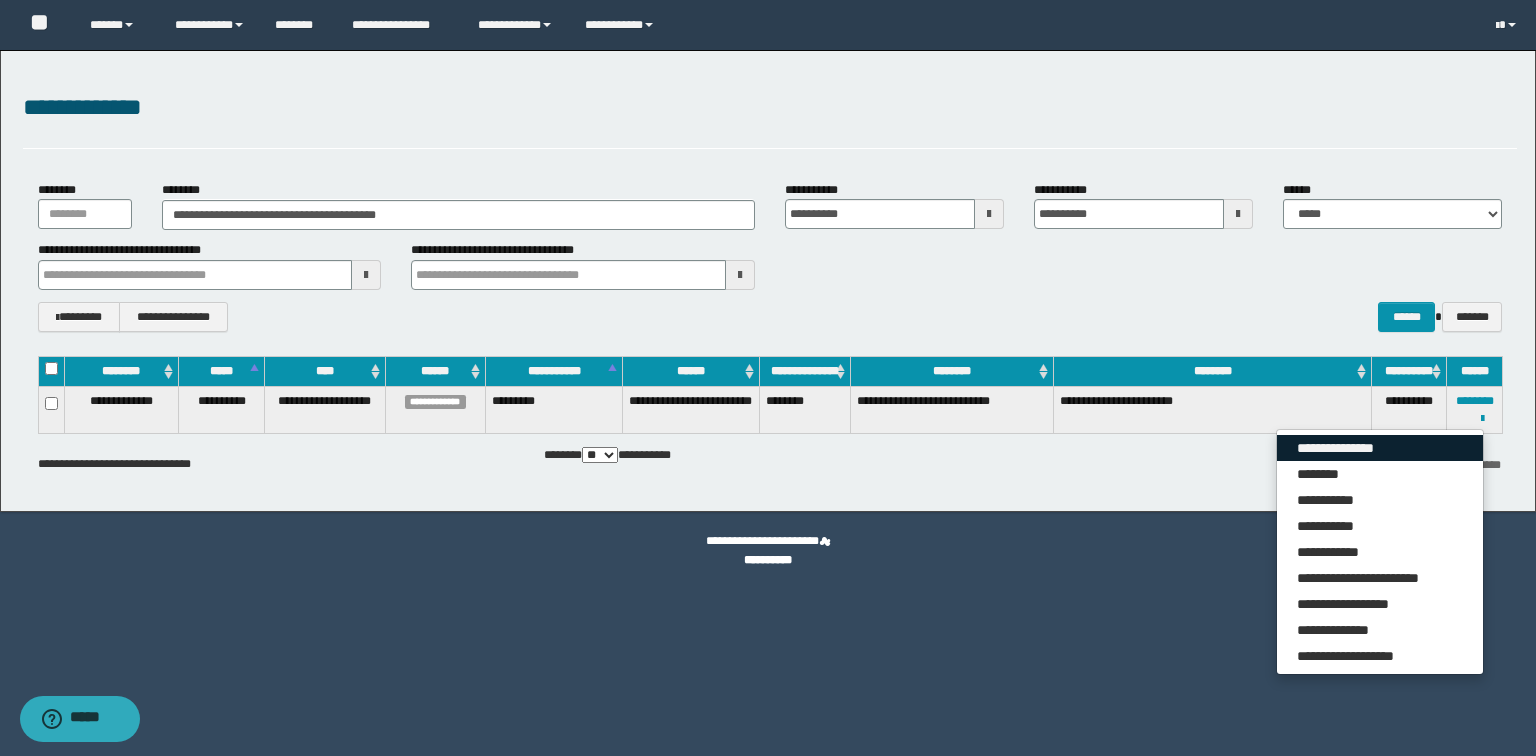 click on "**********" at bounding box center [1380, 448] 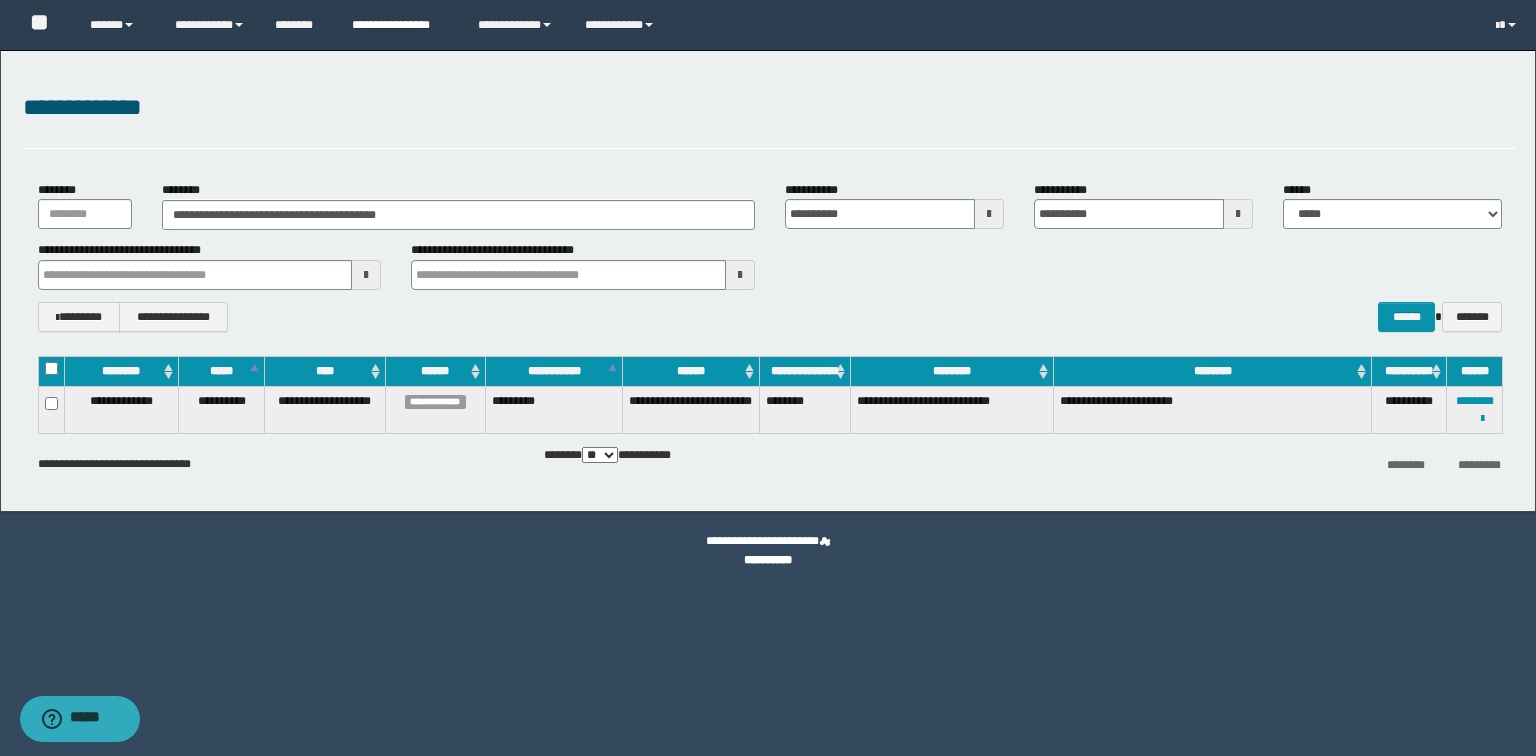click on "**********" at bounding box center [400, 25] 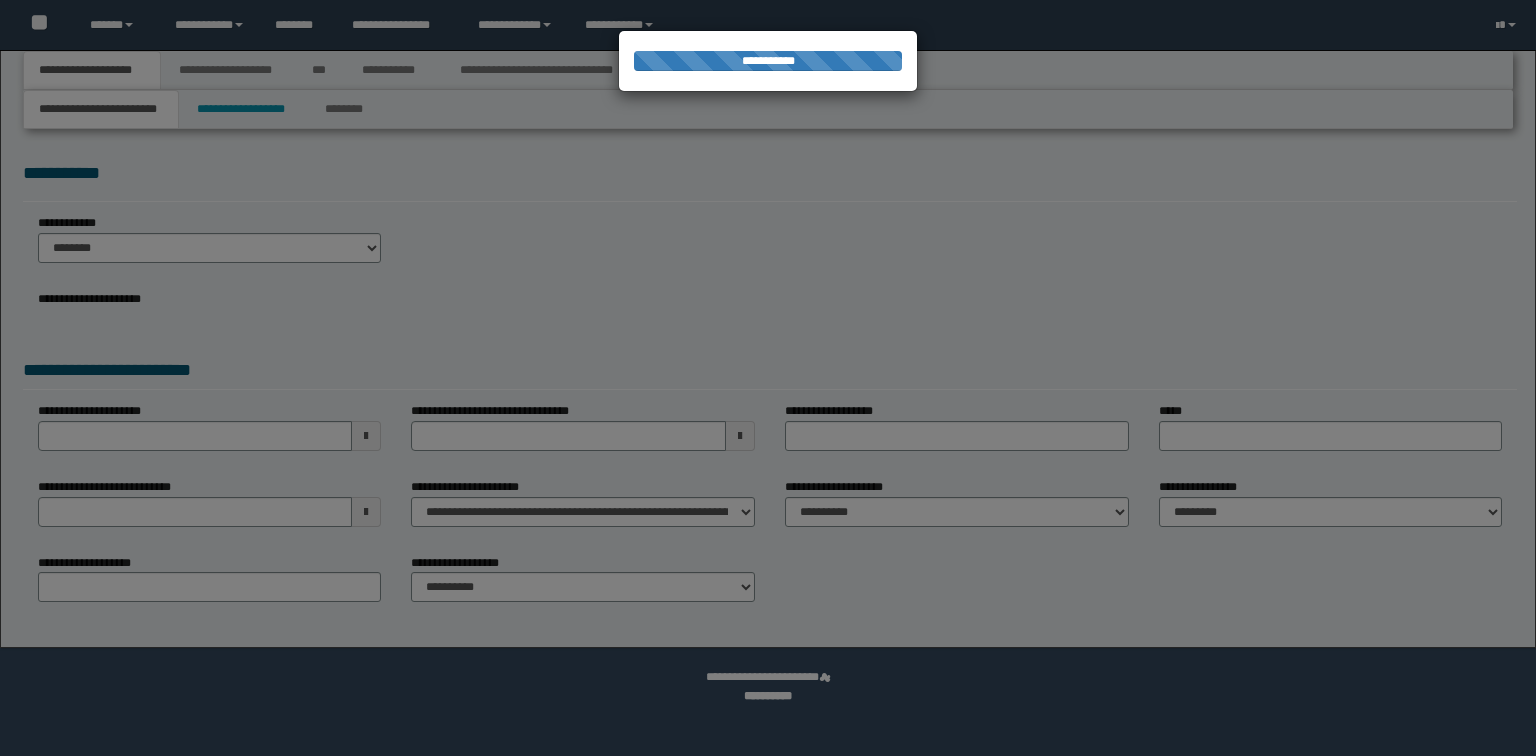 scroll, scrollTop: 0, scrollLeft: 0, axis: both 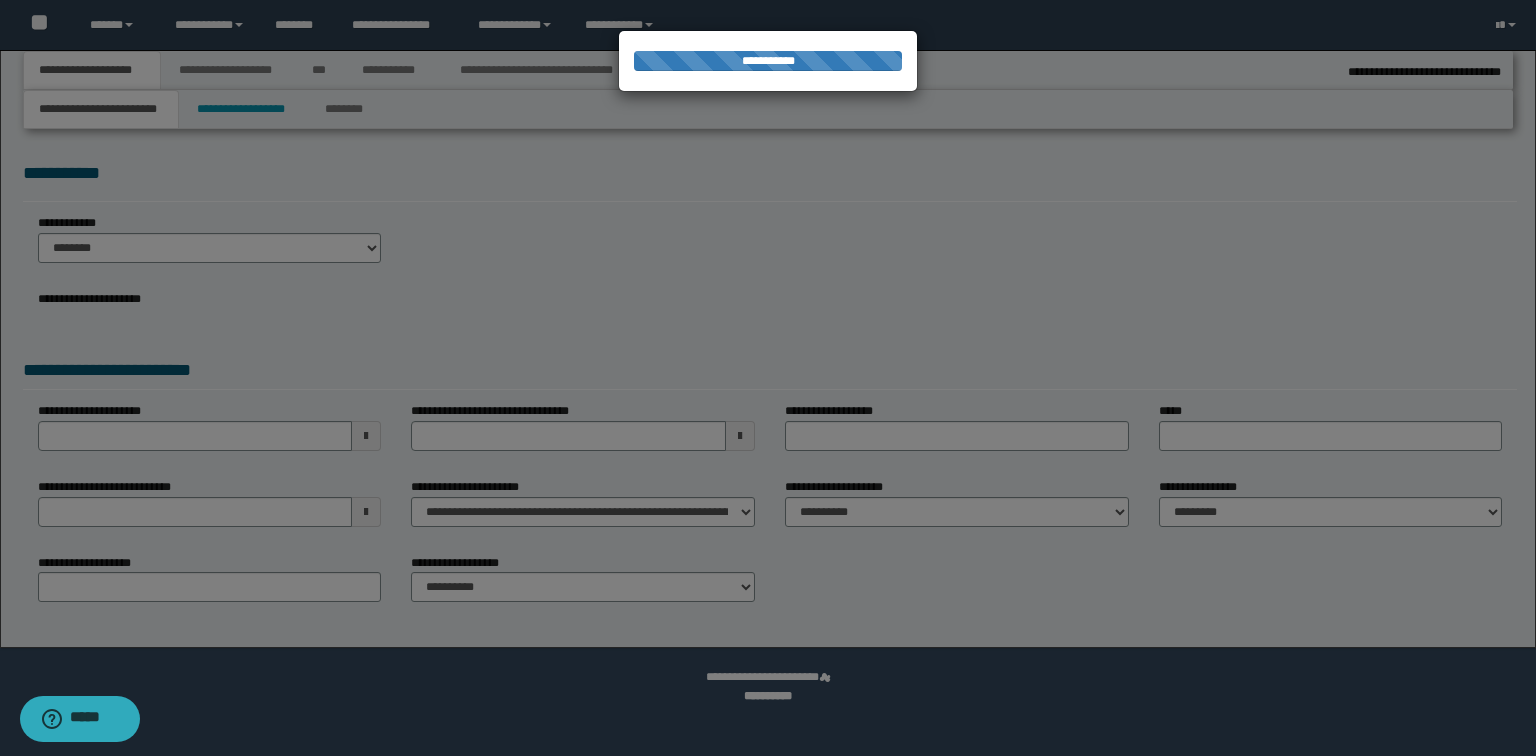select on "*" 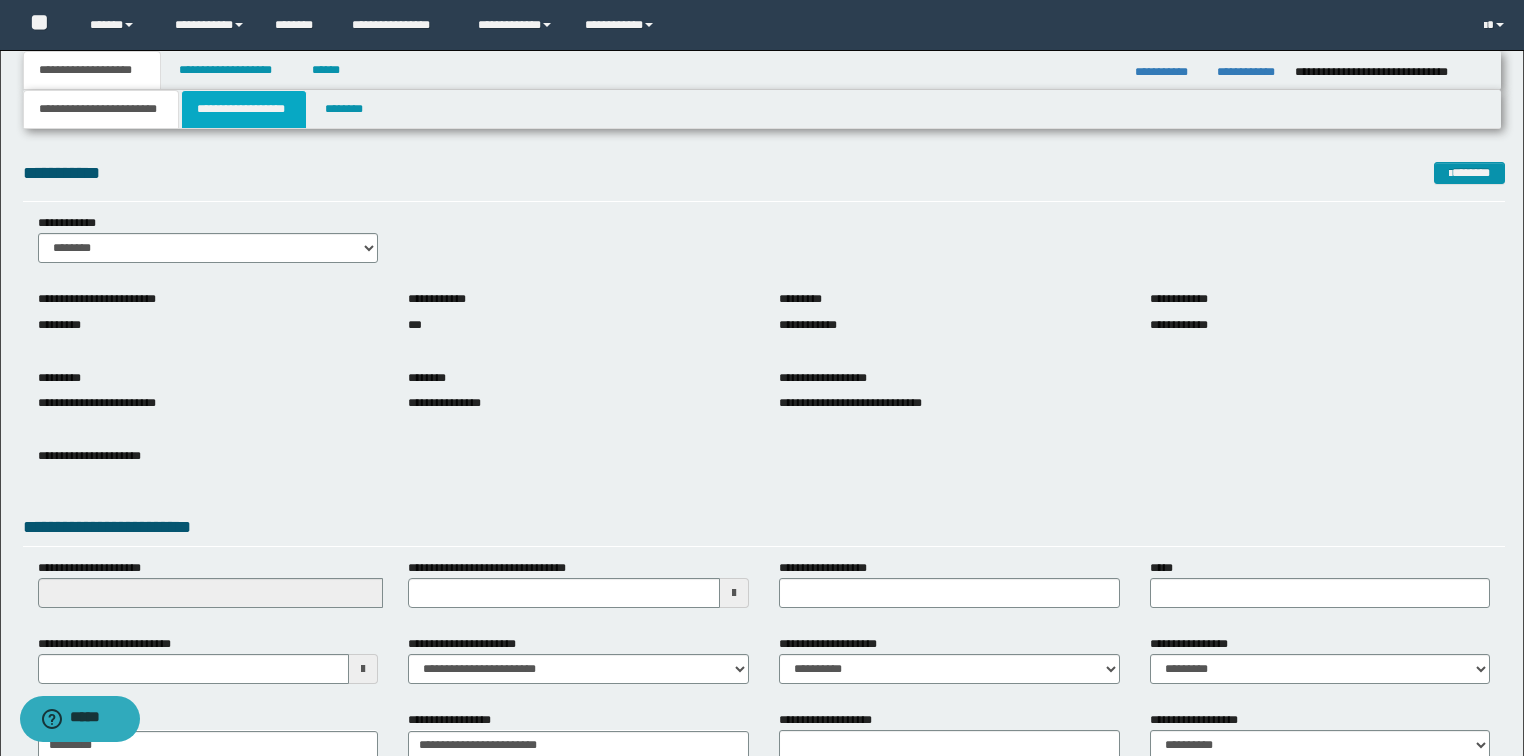 click on "**********" at bounding box center [244, 109] 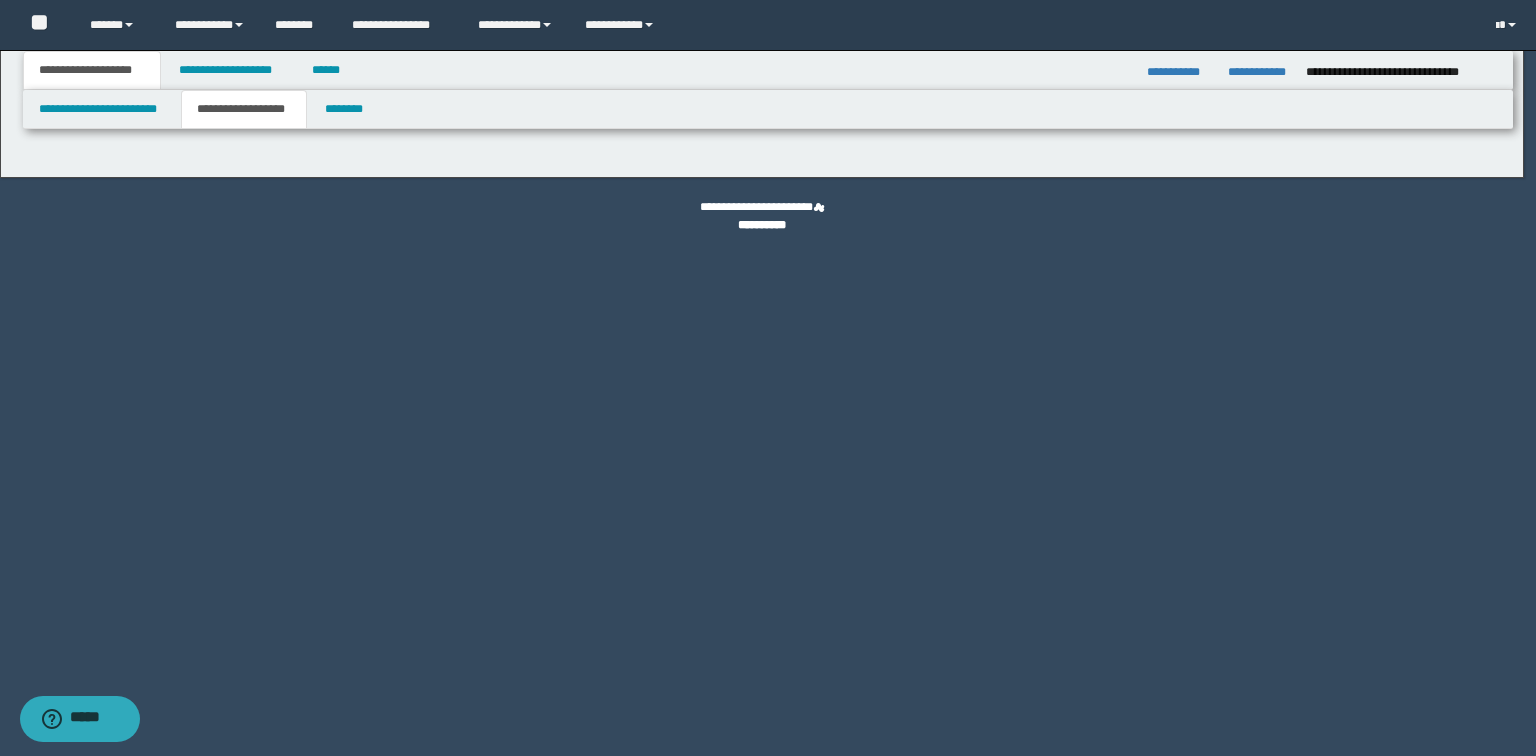 type on "********" 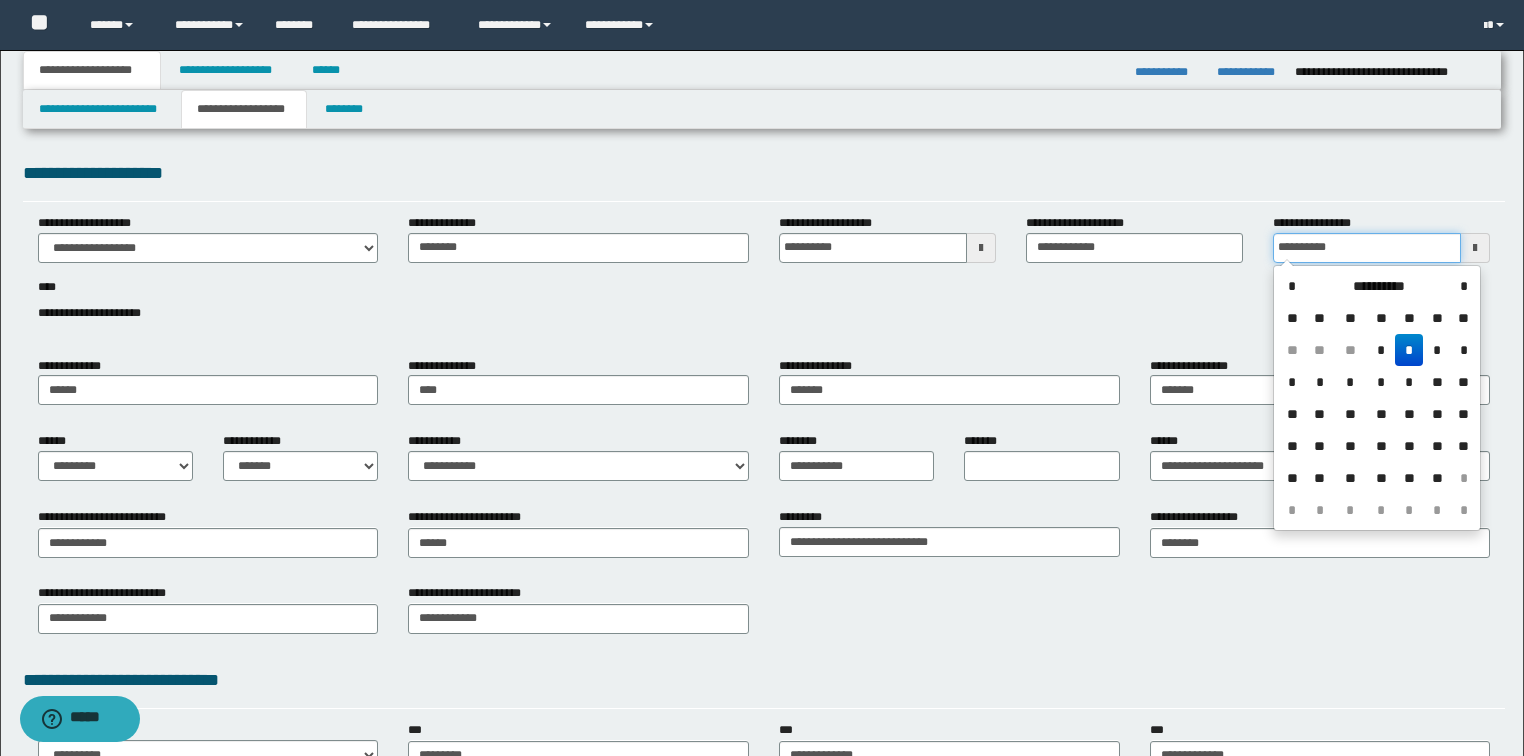 drag, startPoint x: 1346, startPoint y: 245, endPoint x: 1272, endPoint y: 249, distance: 74.10803 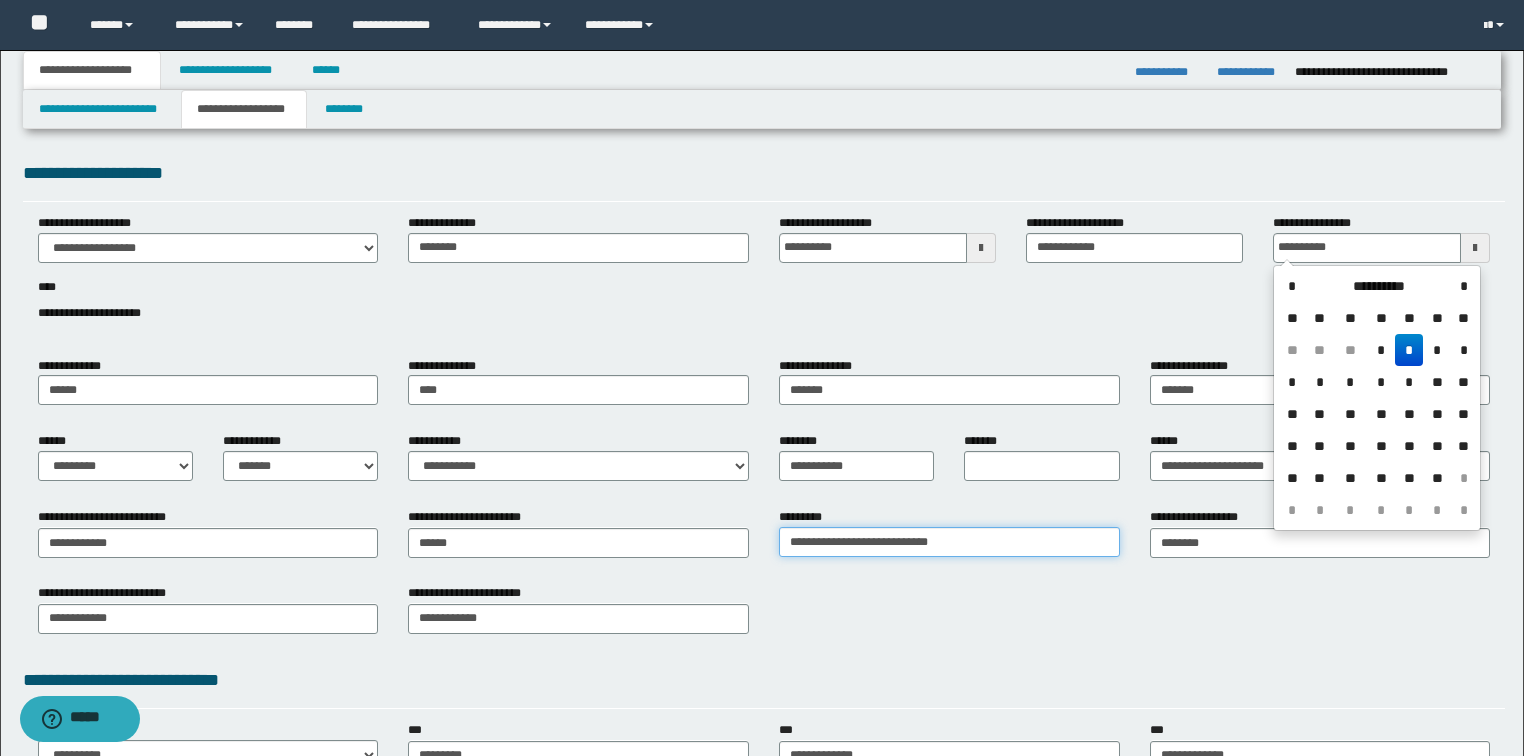 type on "**********" 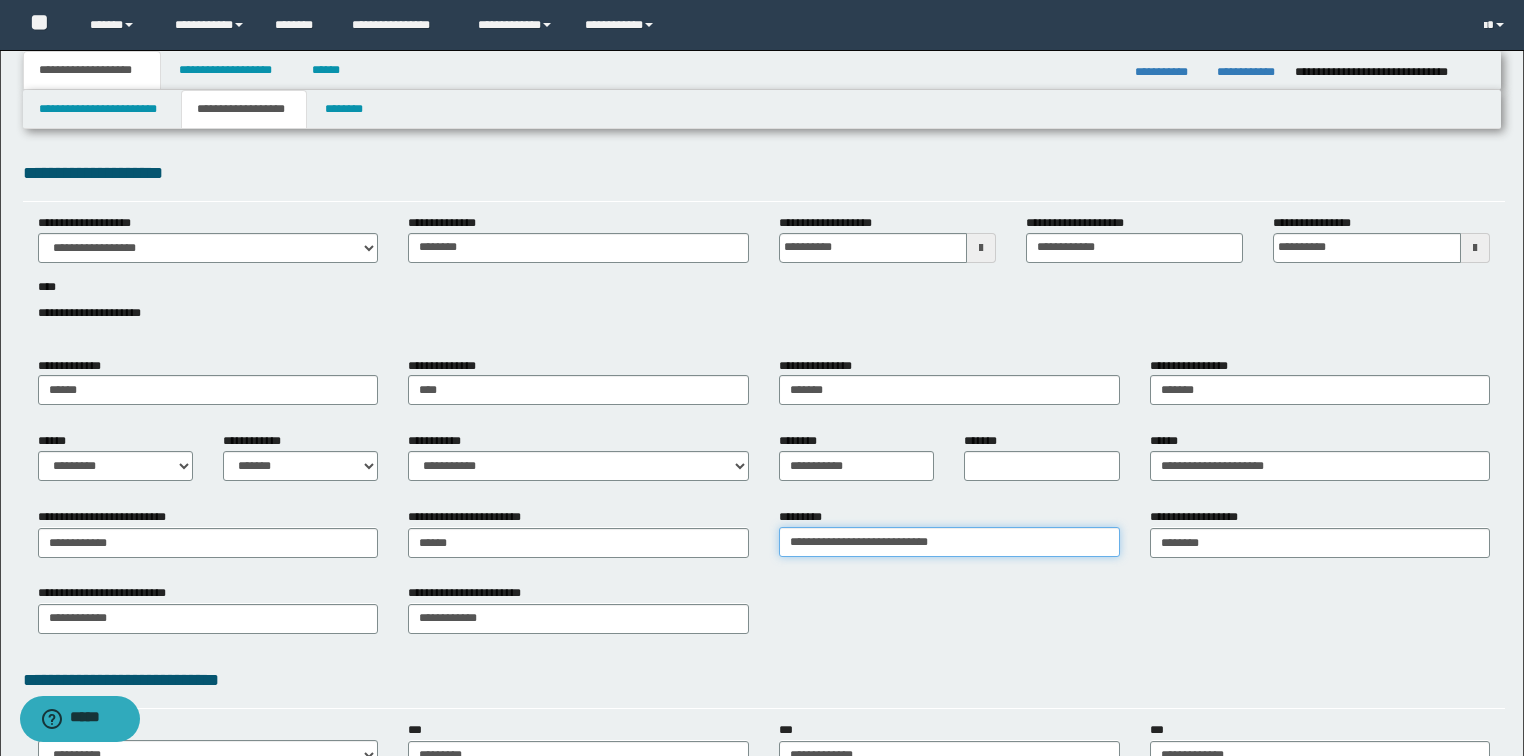 drag, startPoint x: 913, startPoint y: 549, endPoint x: 783, endPoint y: 559, distance: 130.38405 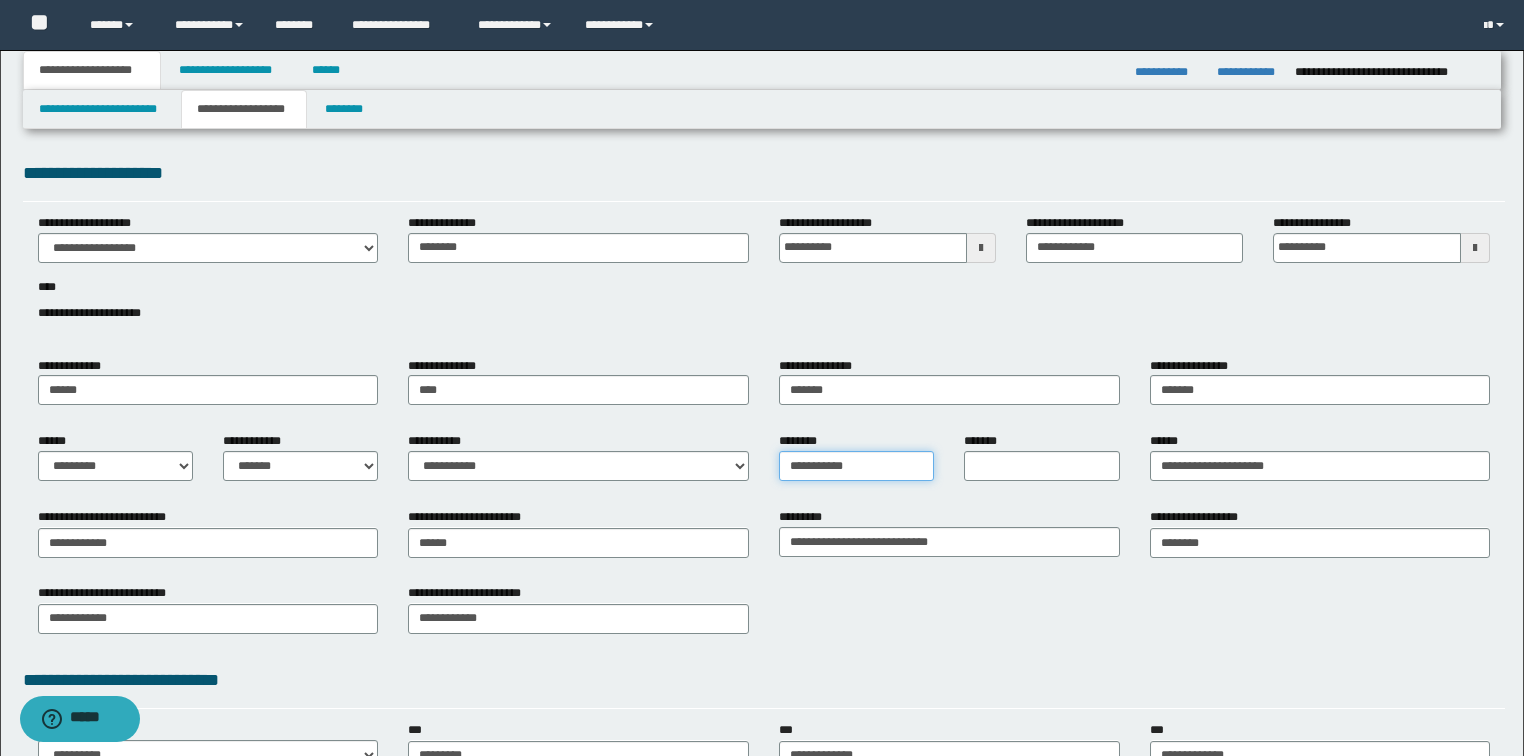 drag, startPoint x: 864, startPoint y: 461, endPoint x: 785, endPoint y: 469, distance: 79.40403 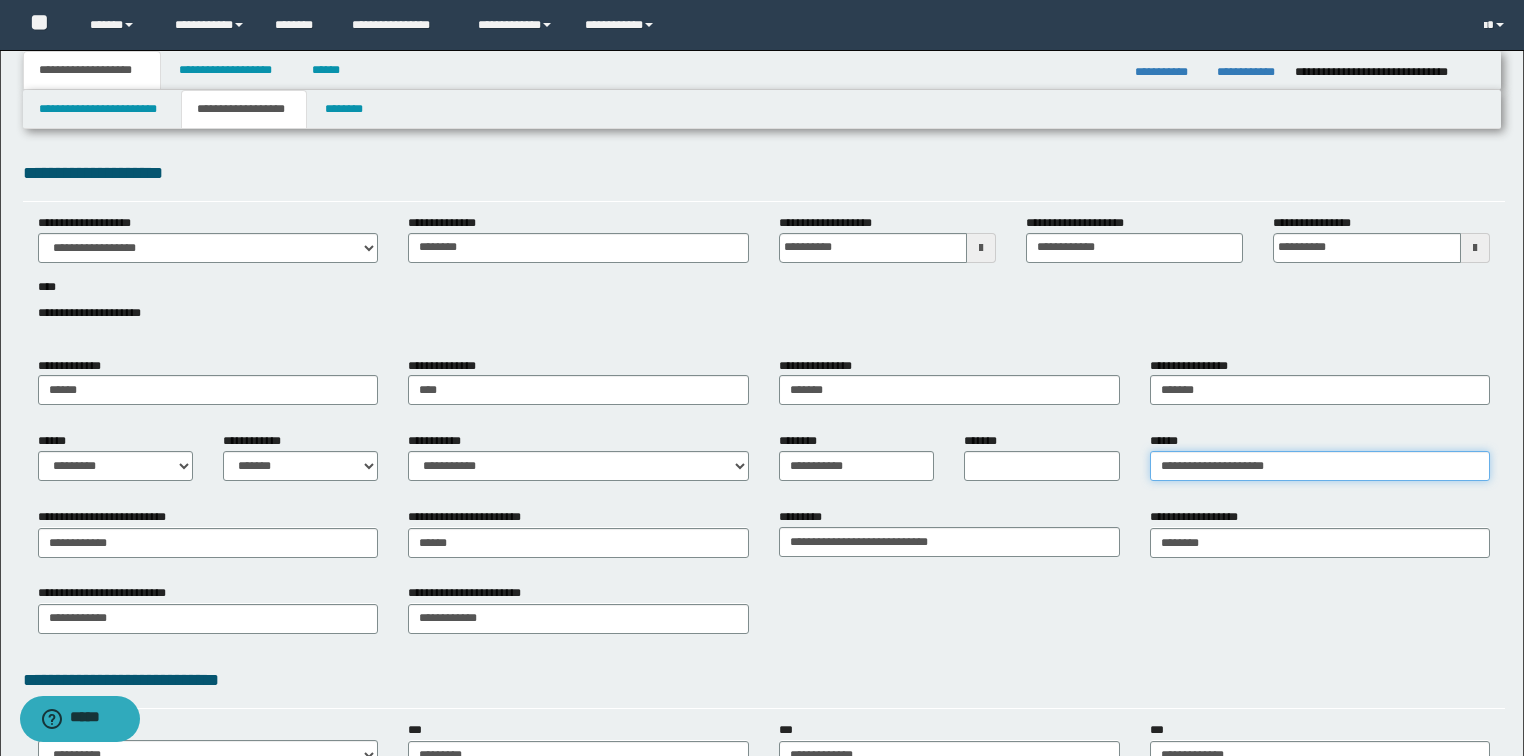 drag, startPoint x: 1308, startPoint y: 469, endPoint x: 1148, endPoint y: 471, distance: 160.0125 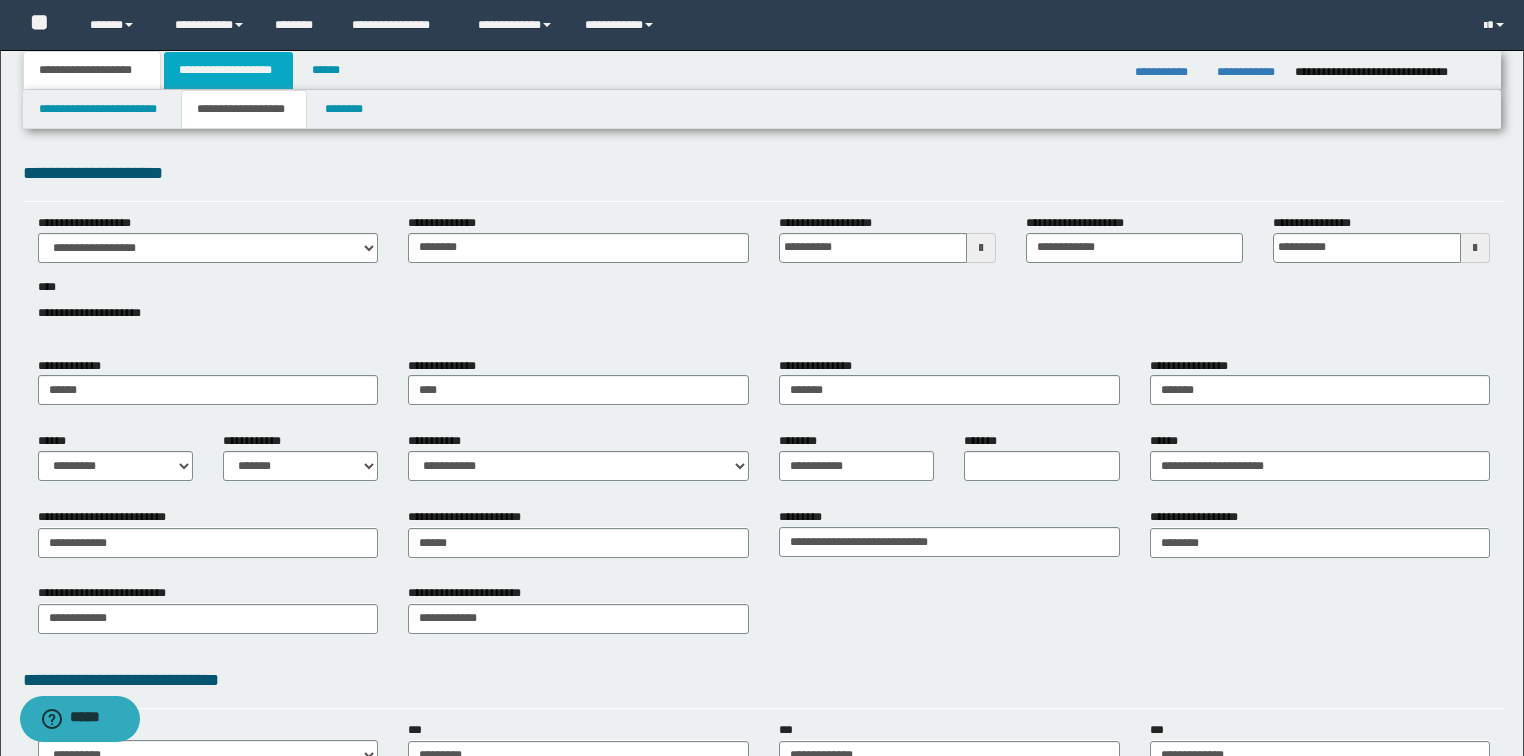click on "**********" at bounding box center [228, 70] 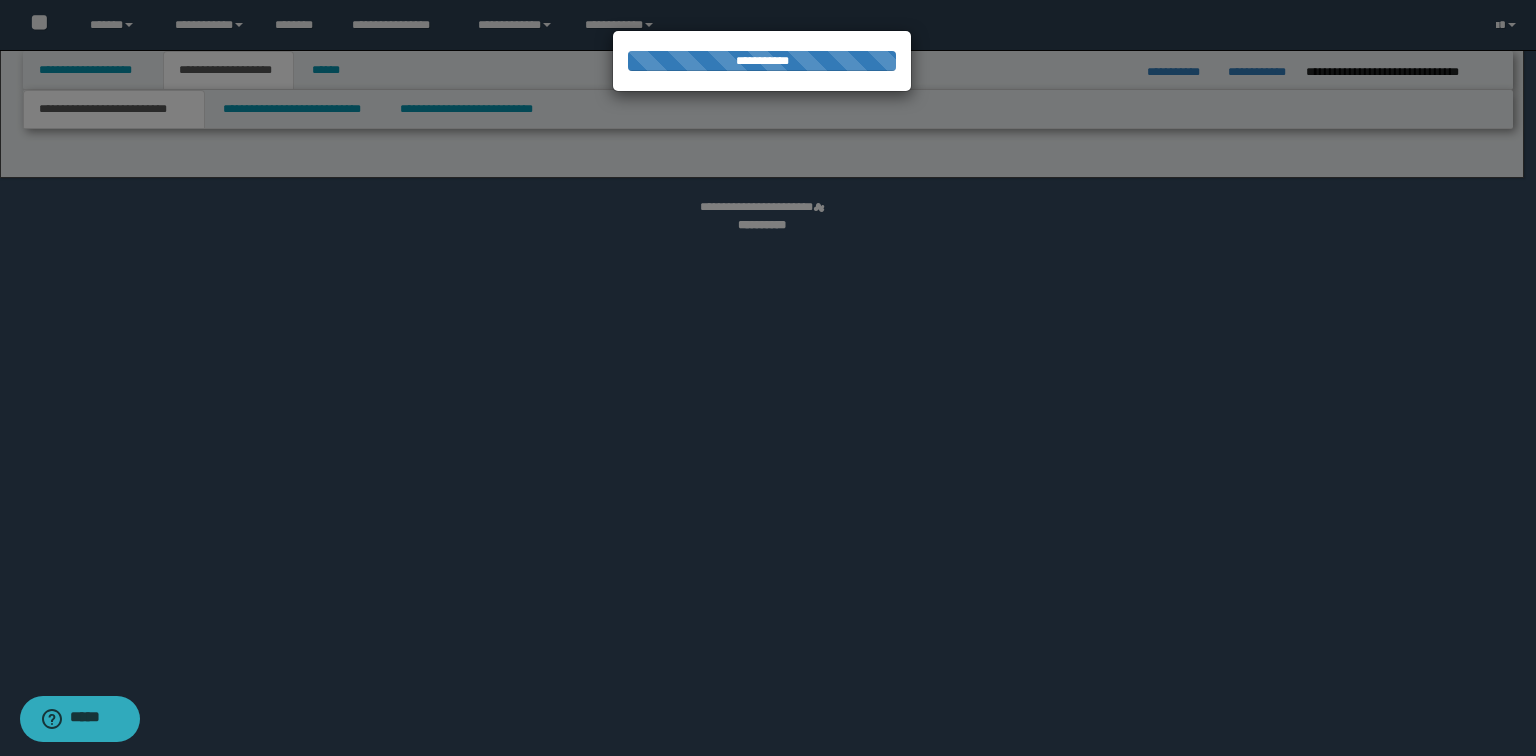 select on "*" 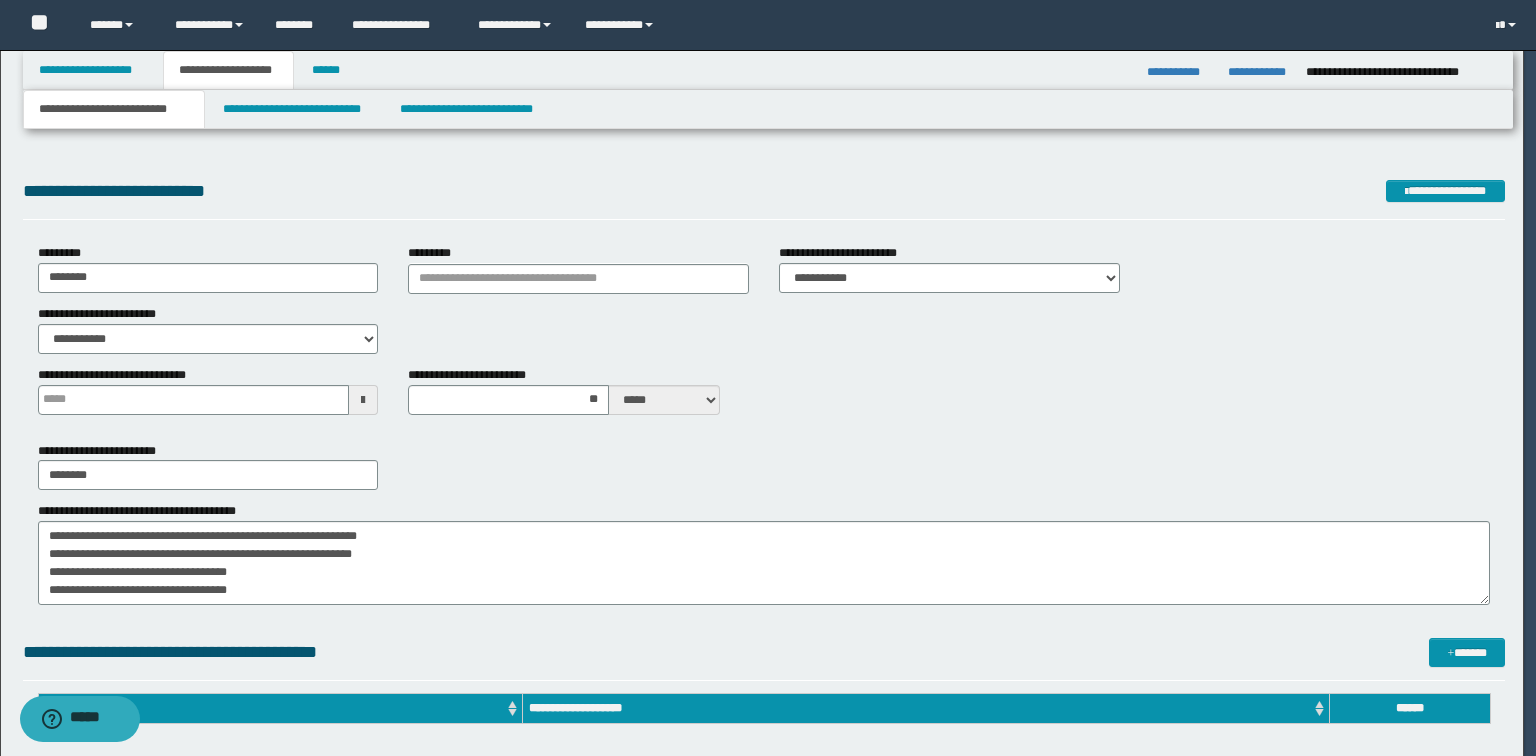 type 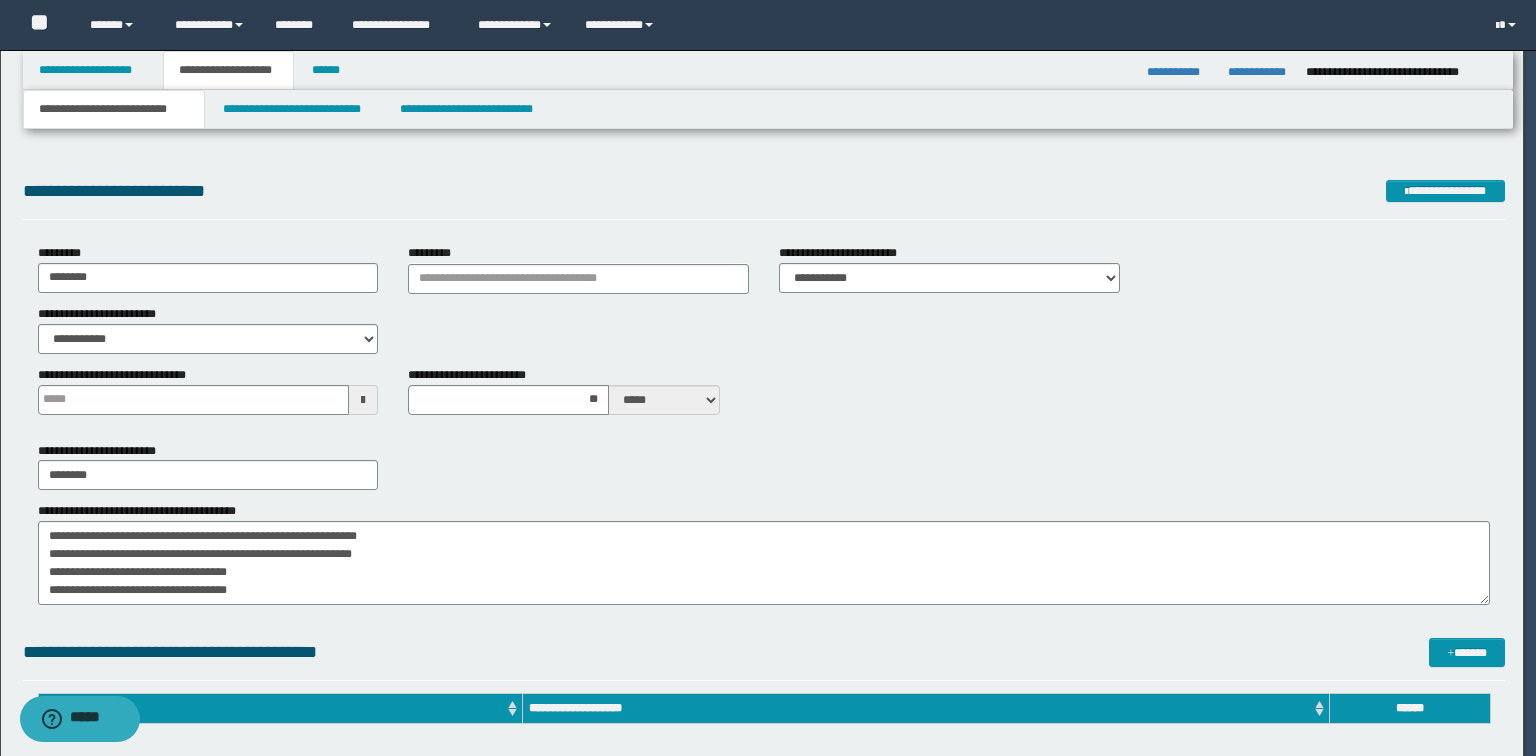 type on "**" 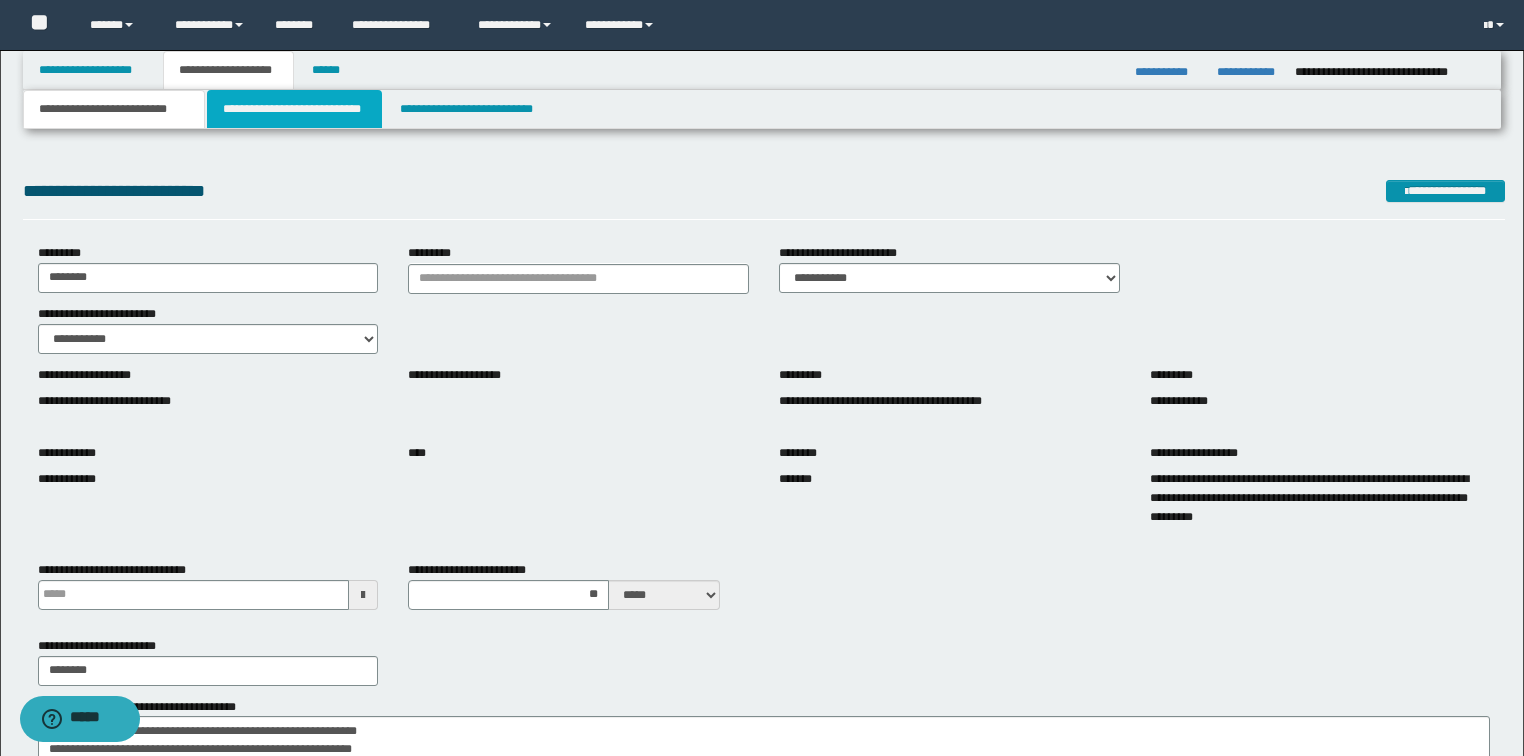 click on "**********" at bounding box center (294, 109) 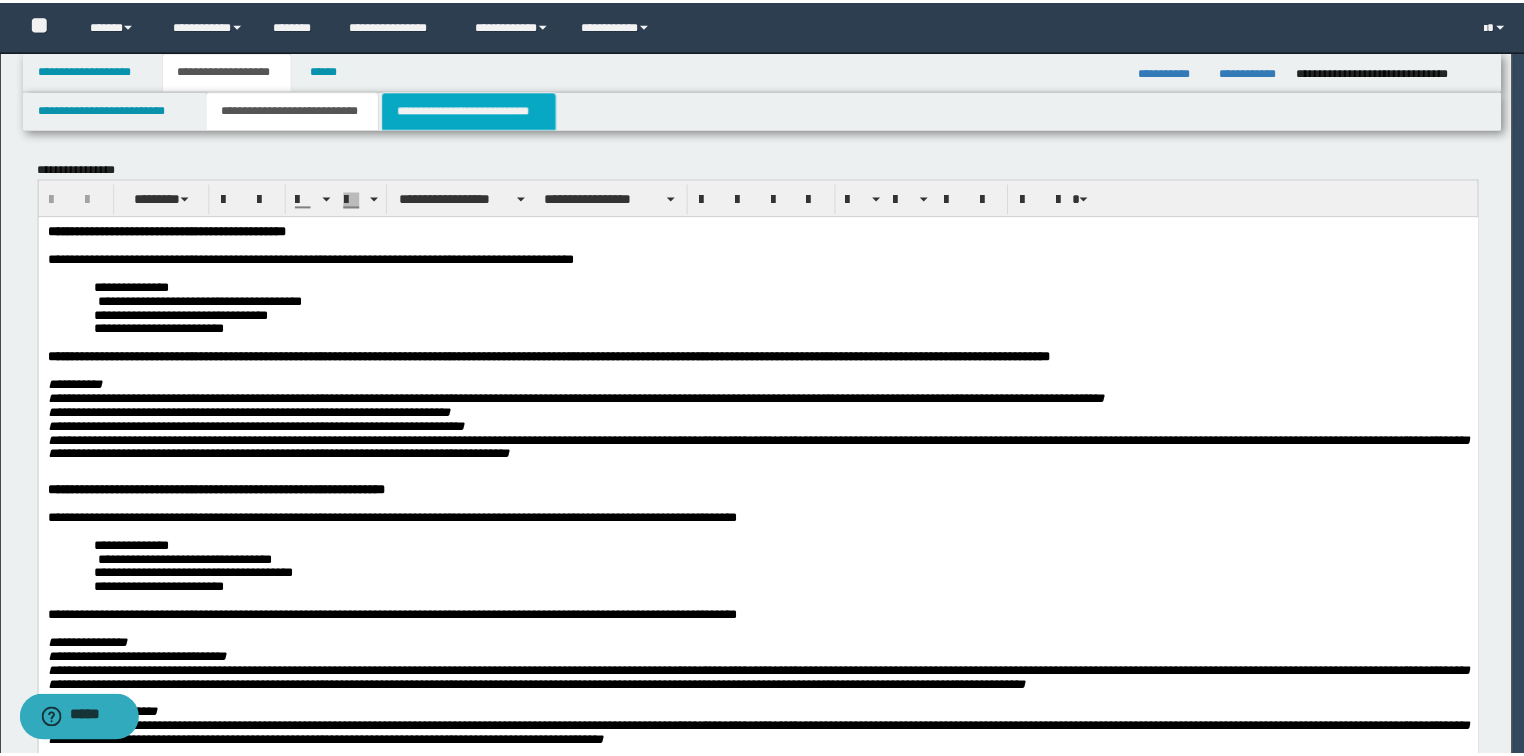 scroll, scrollTop: 0, scrollLeft: 0, axis: both 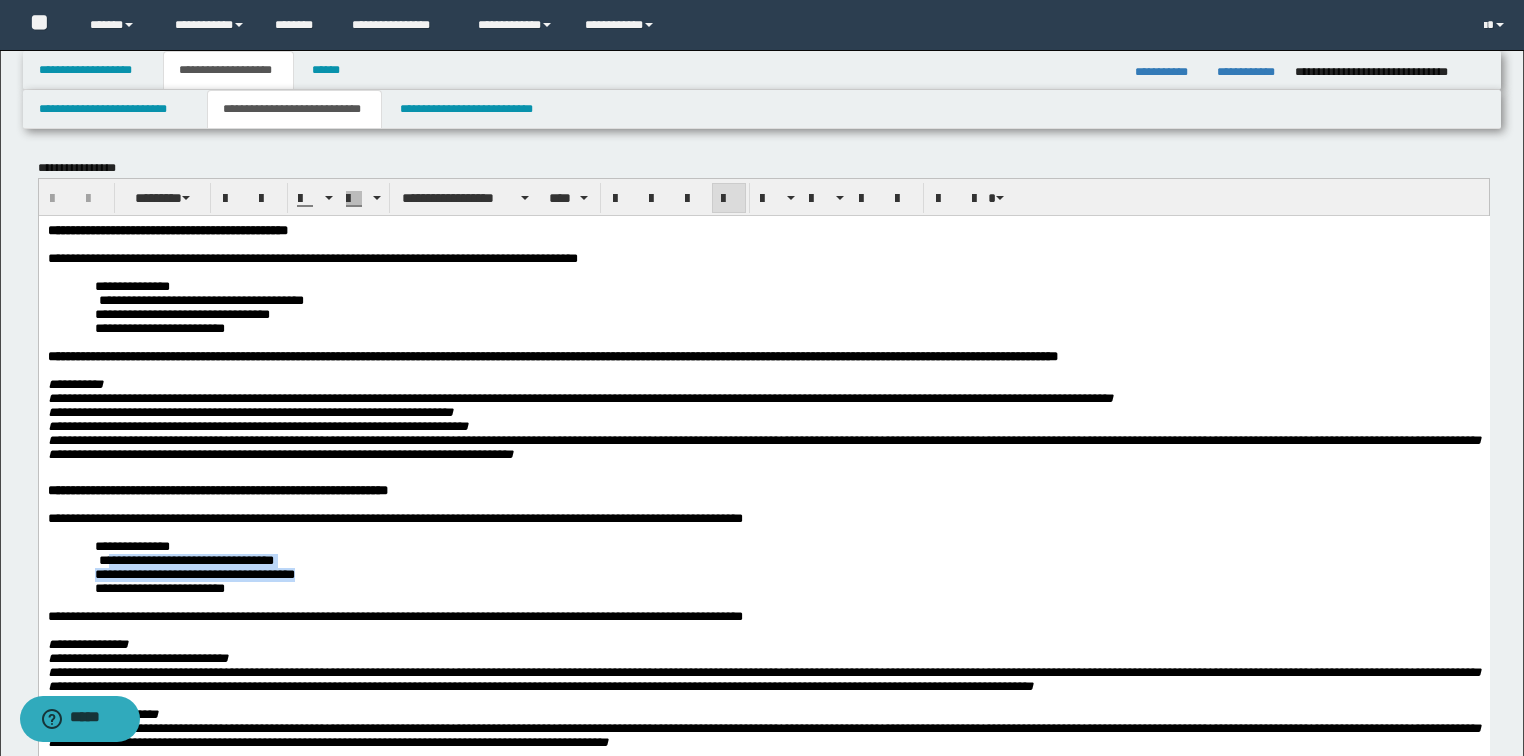 drag, startPoint x: 100, startPoint y: 608, endPoint x: 325, endPoint y: 617, distance: 225.17993 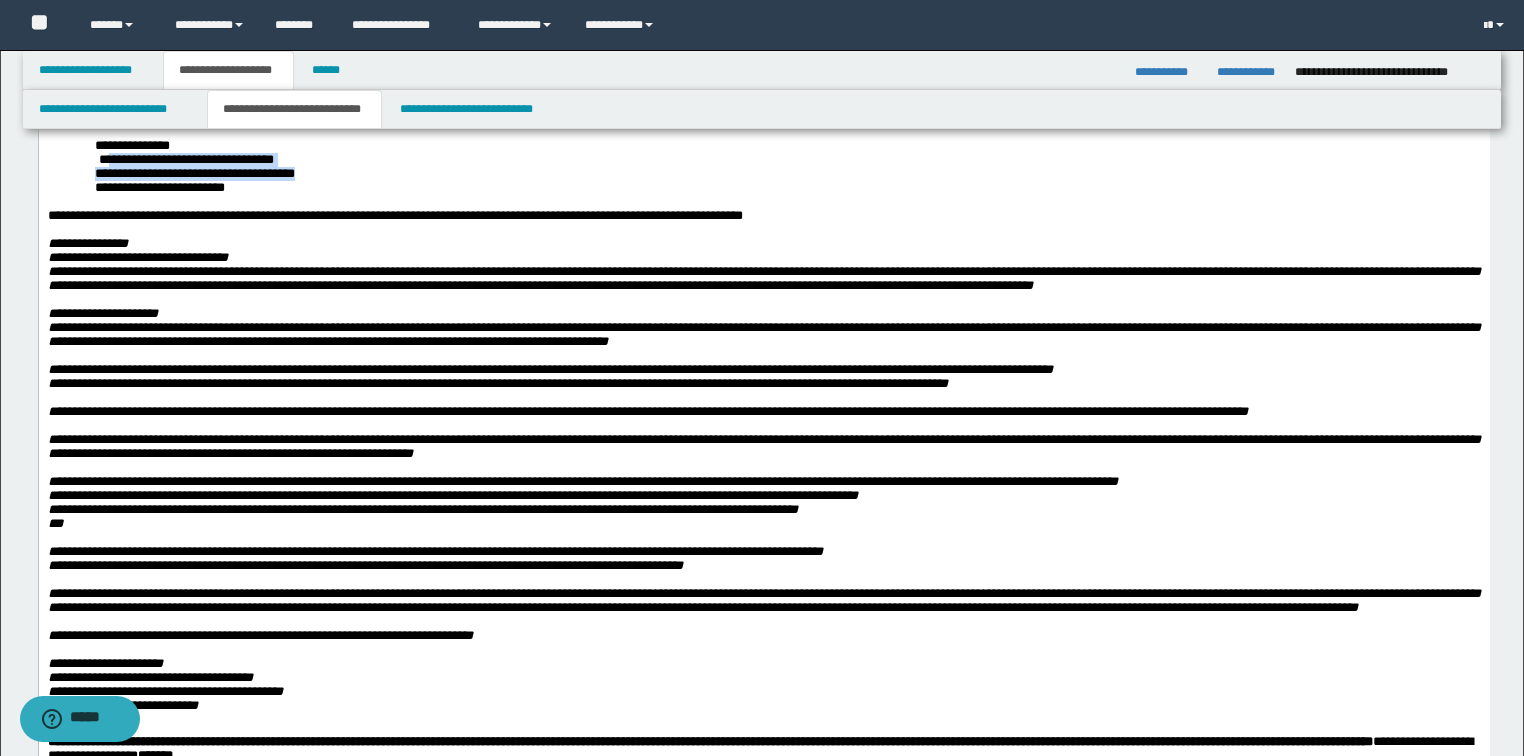 scroll, scrollTop: 460, scrollLeft: 0, axis: vertical 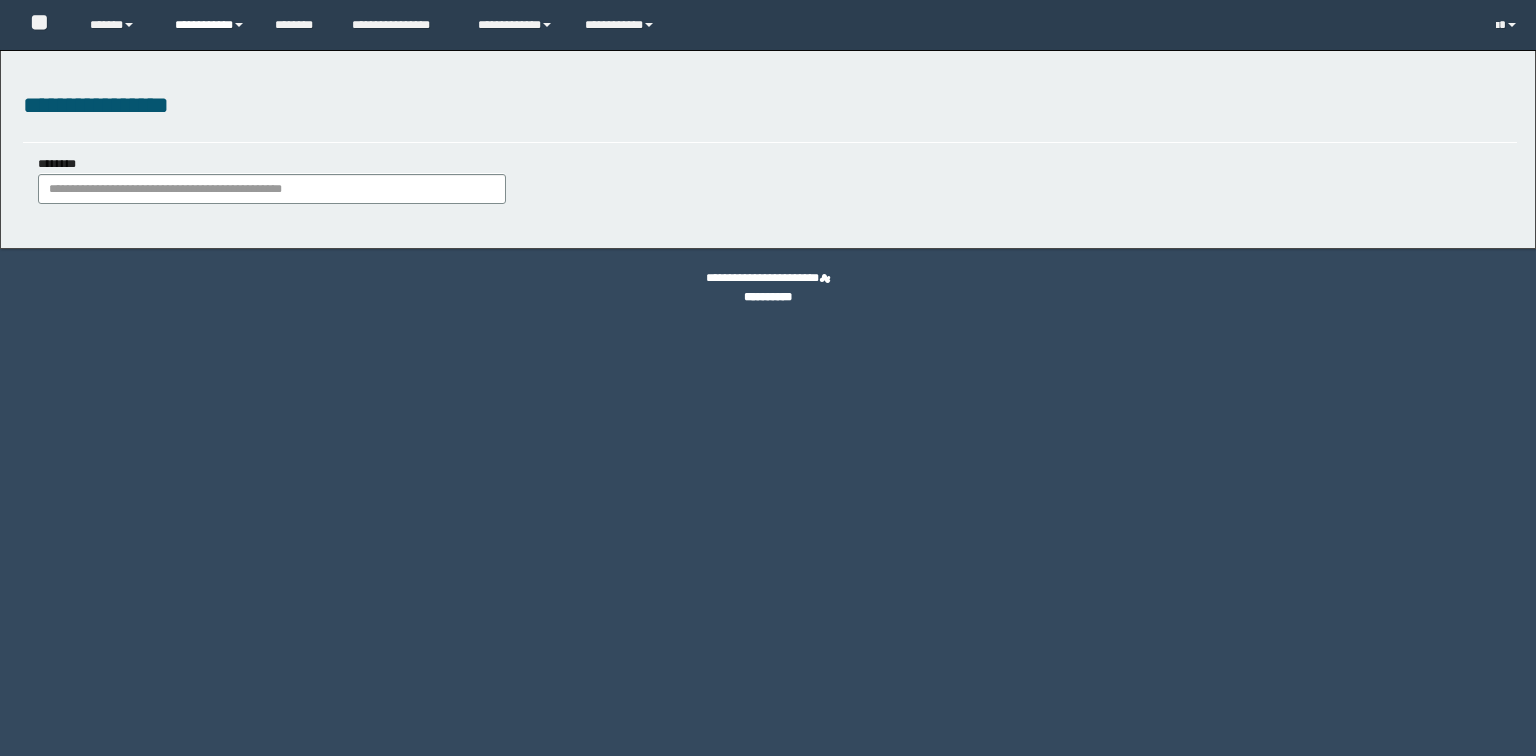 click on "**********" at bounding box center (210, 25) 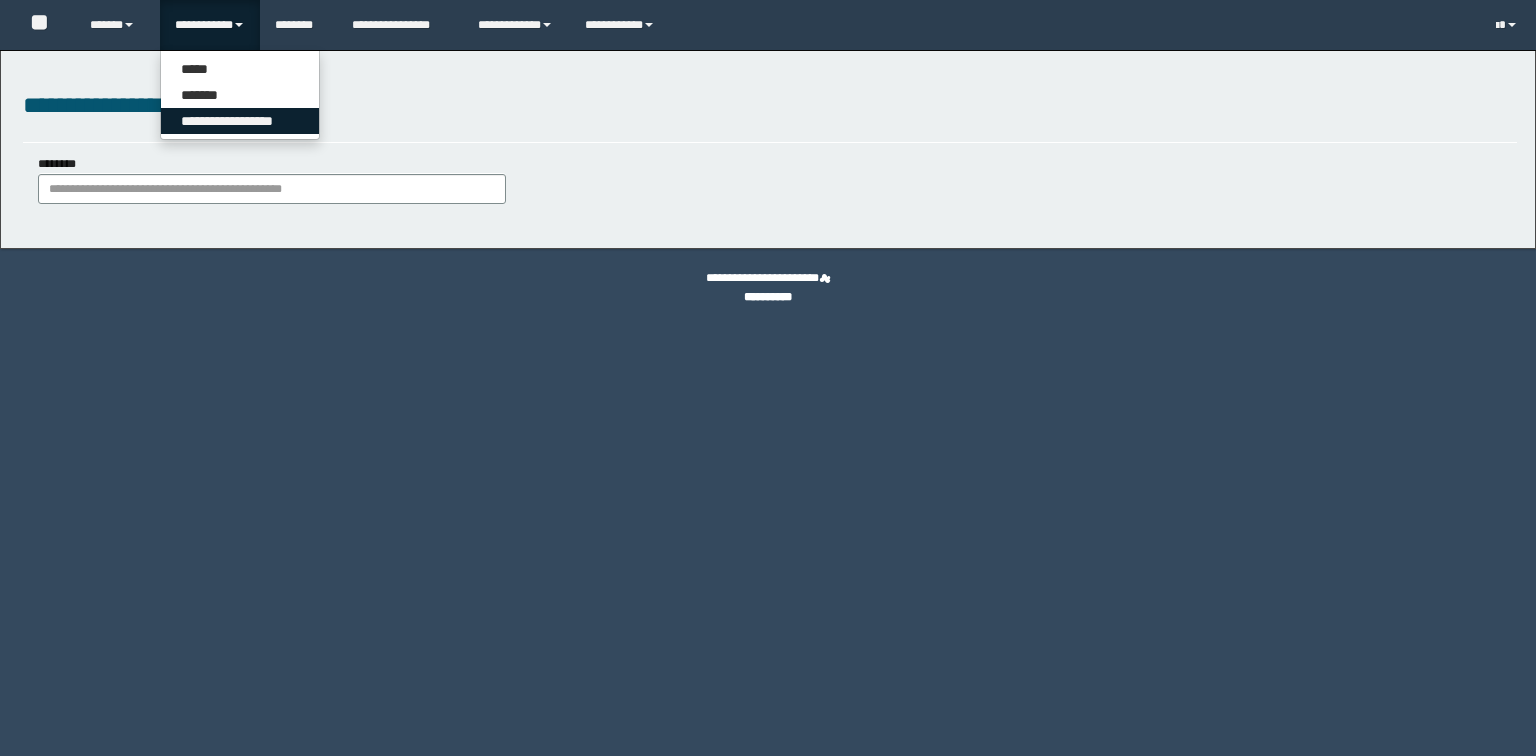 click on "**********" at bounding box center [240, 121] 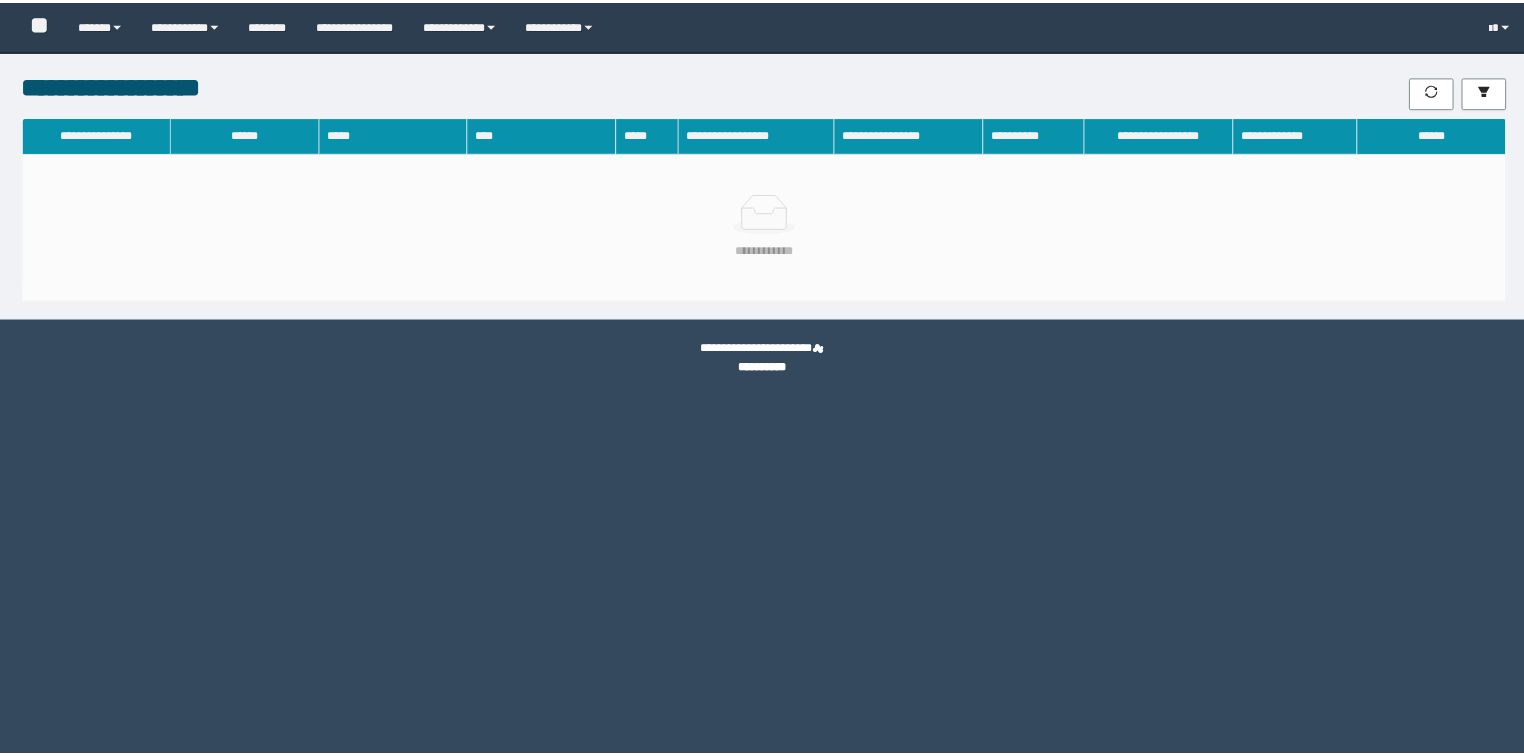 scroll, scrollTop: 0, scrollLeft: 0, axis: both 